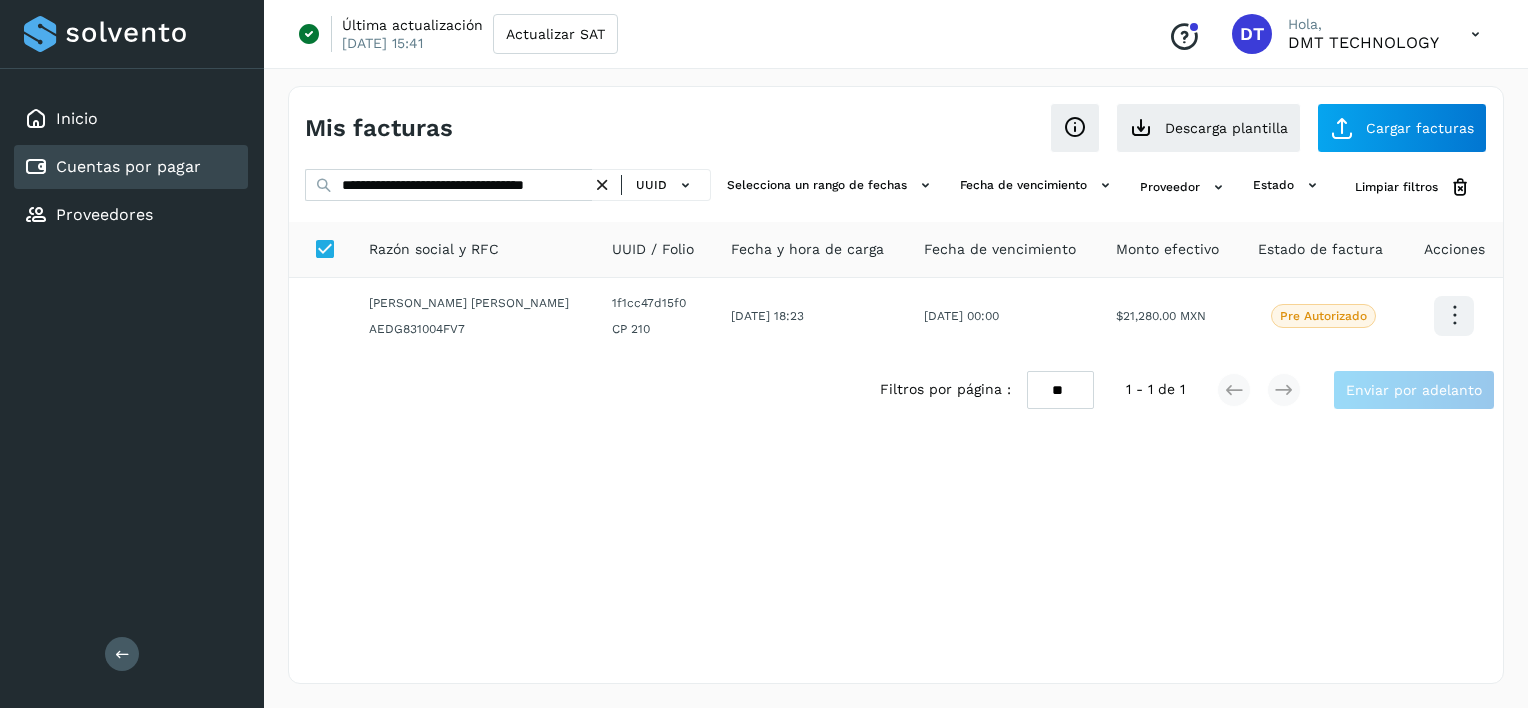 scroll, scrollTop: 0, scrollLeft: 0, axis: both 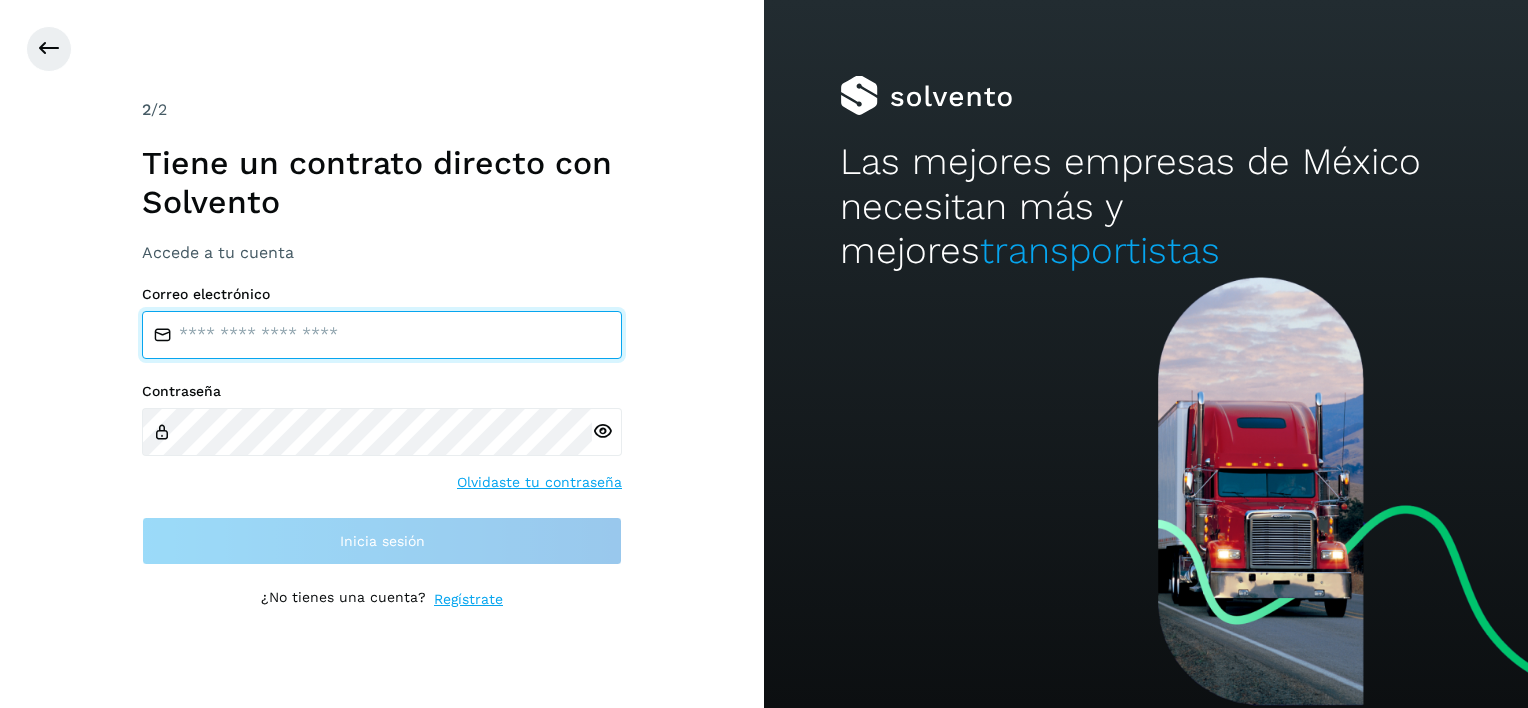 type on "**********" 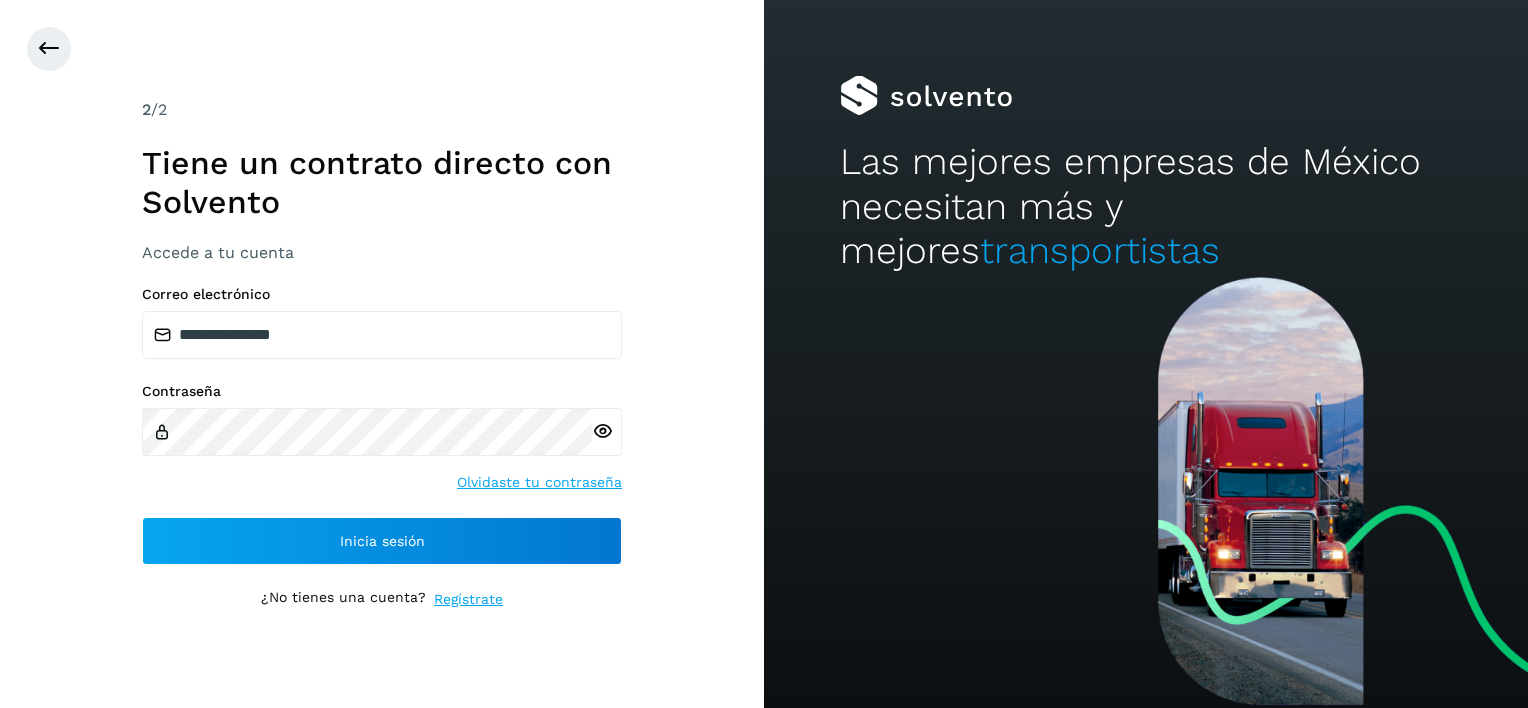 click on "**********" at bounding box center [382, 425] 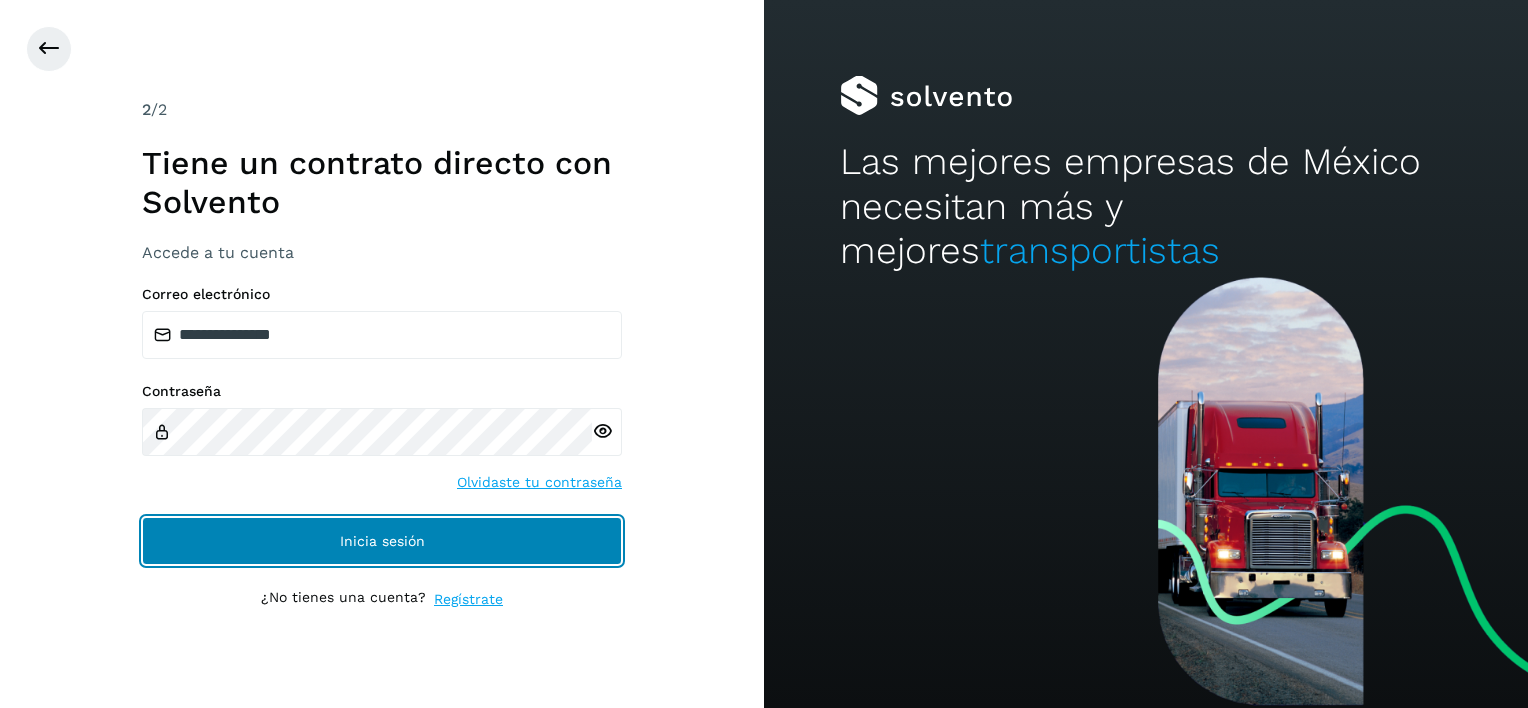click on "Inicia sesión" at bounding box center (382, 541) 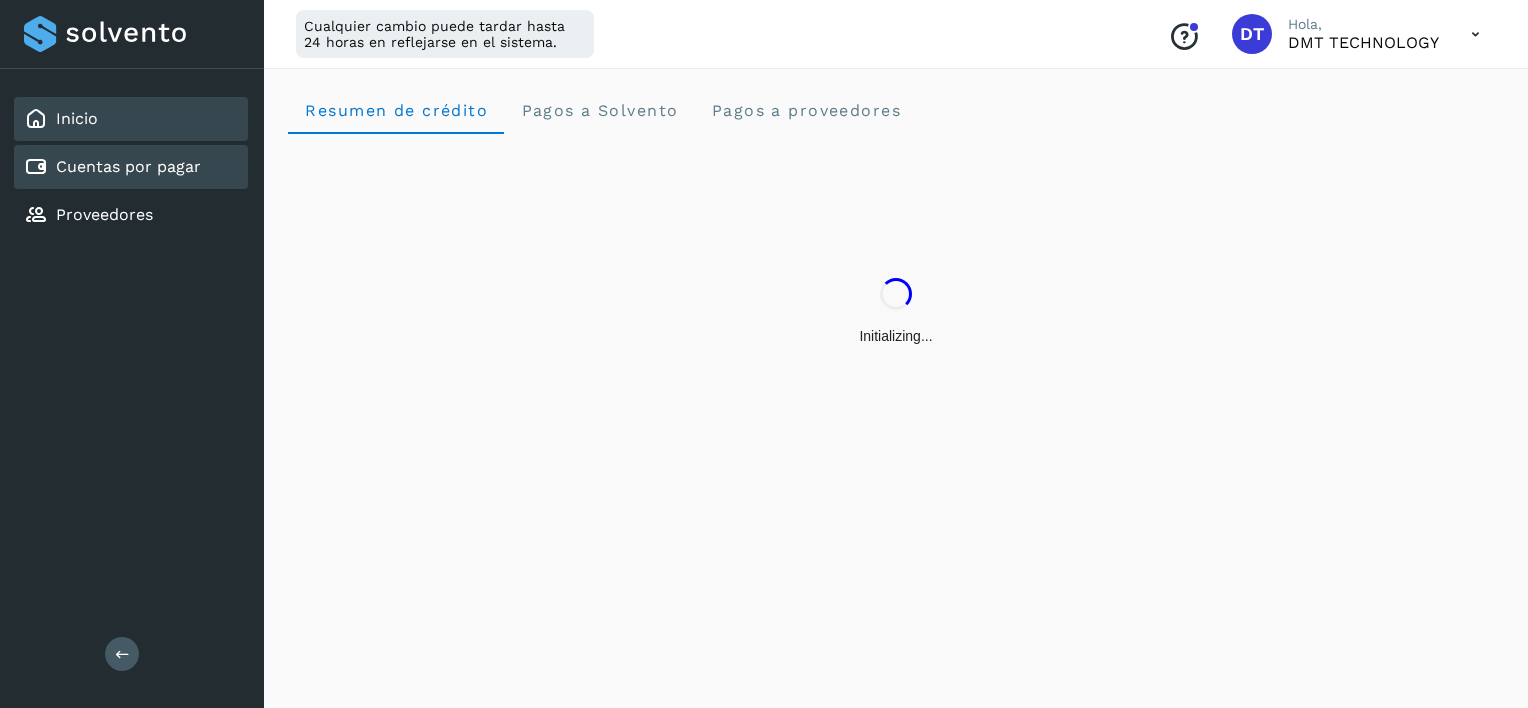 click on "Cuentas por pagar" 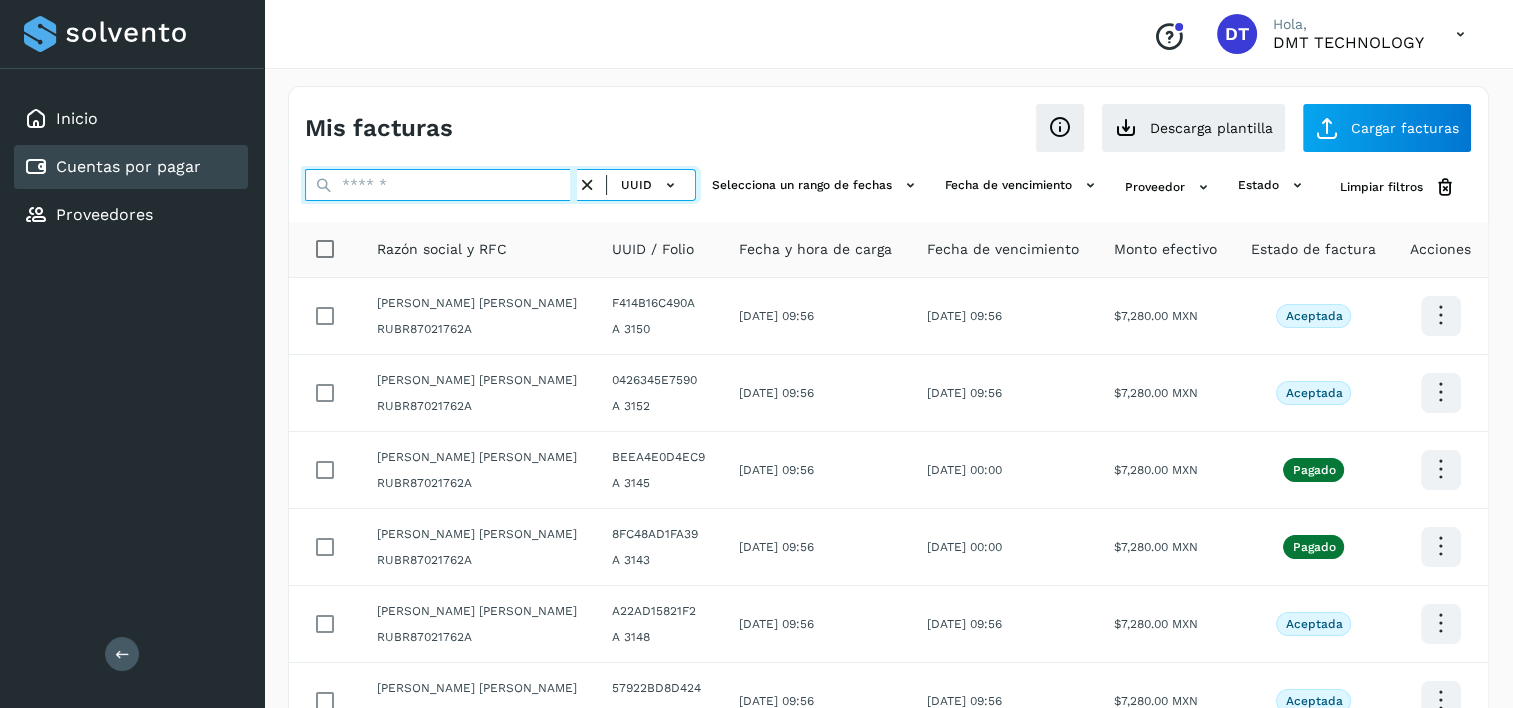 click at bounding box center [441, 185] 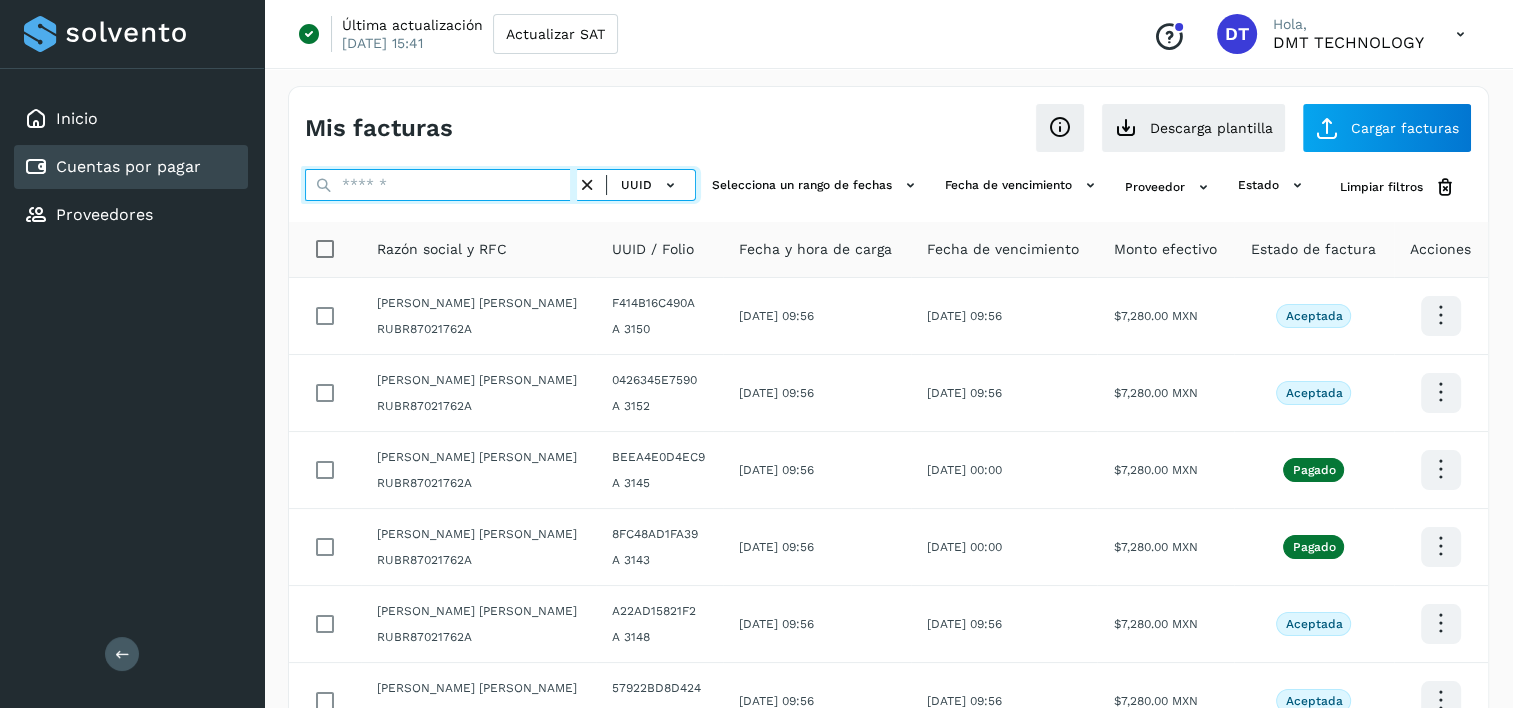 paste on "**********" 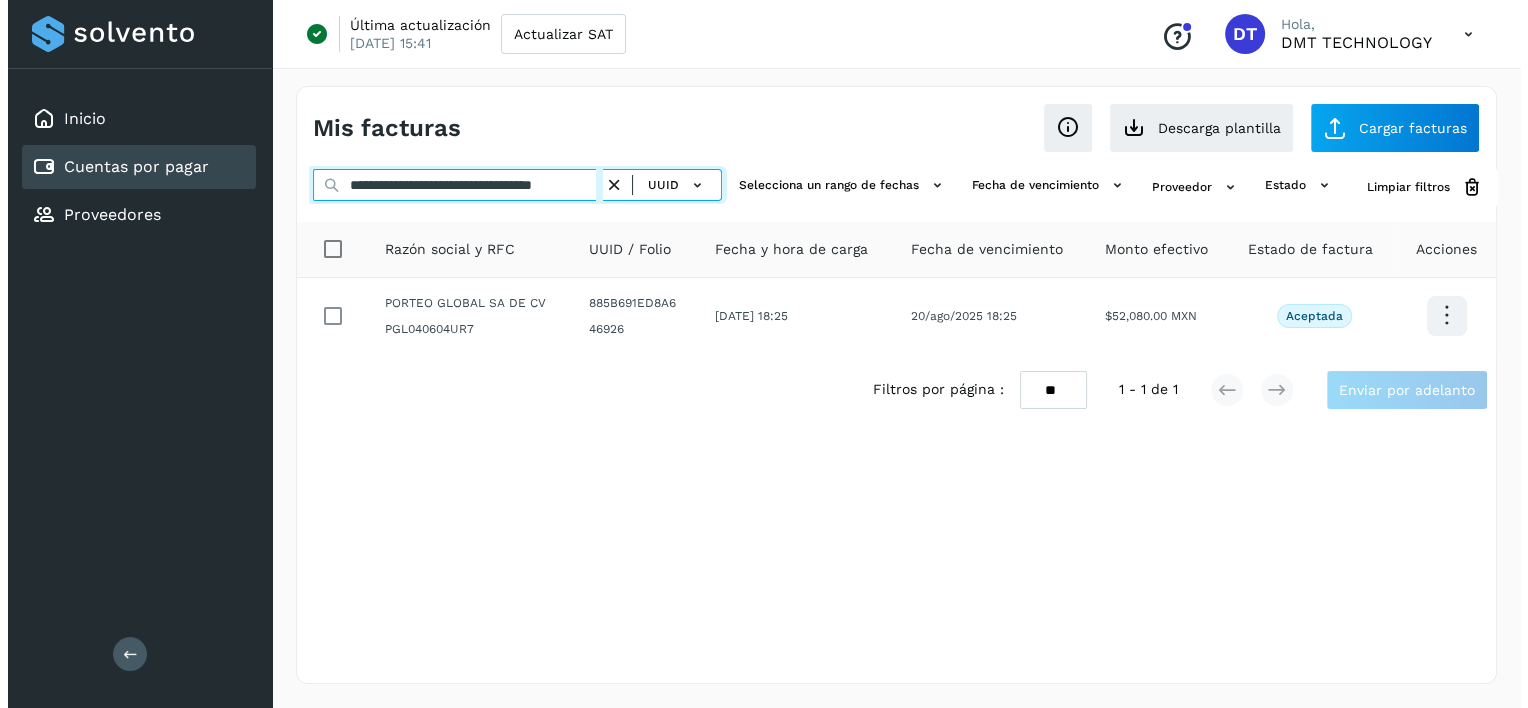 scroll, scrollTop: 0, scrollLeft: 50, axis: horizontal 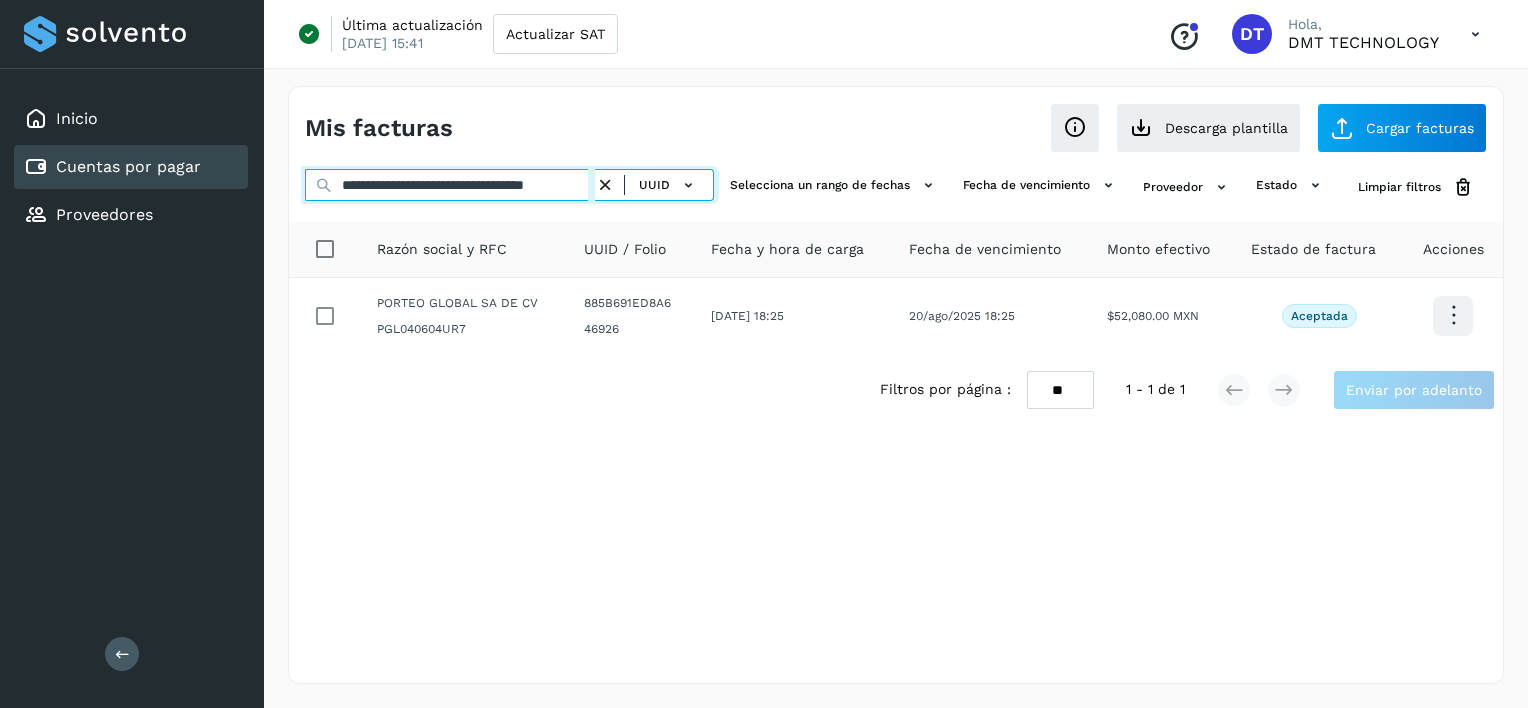 type on "**********" 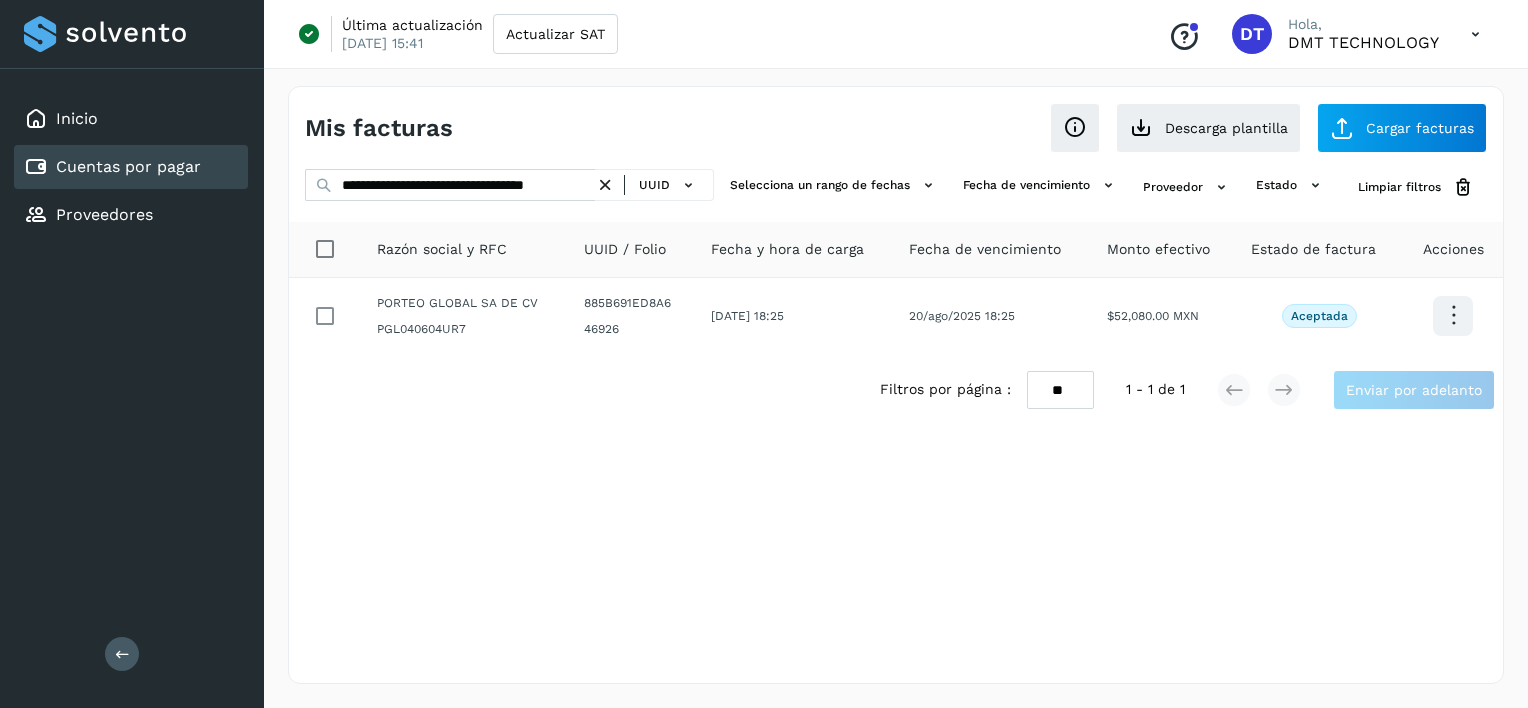 scroll, scrollTop: 0, scrollLeft: 0, axis: both 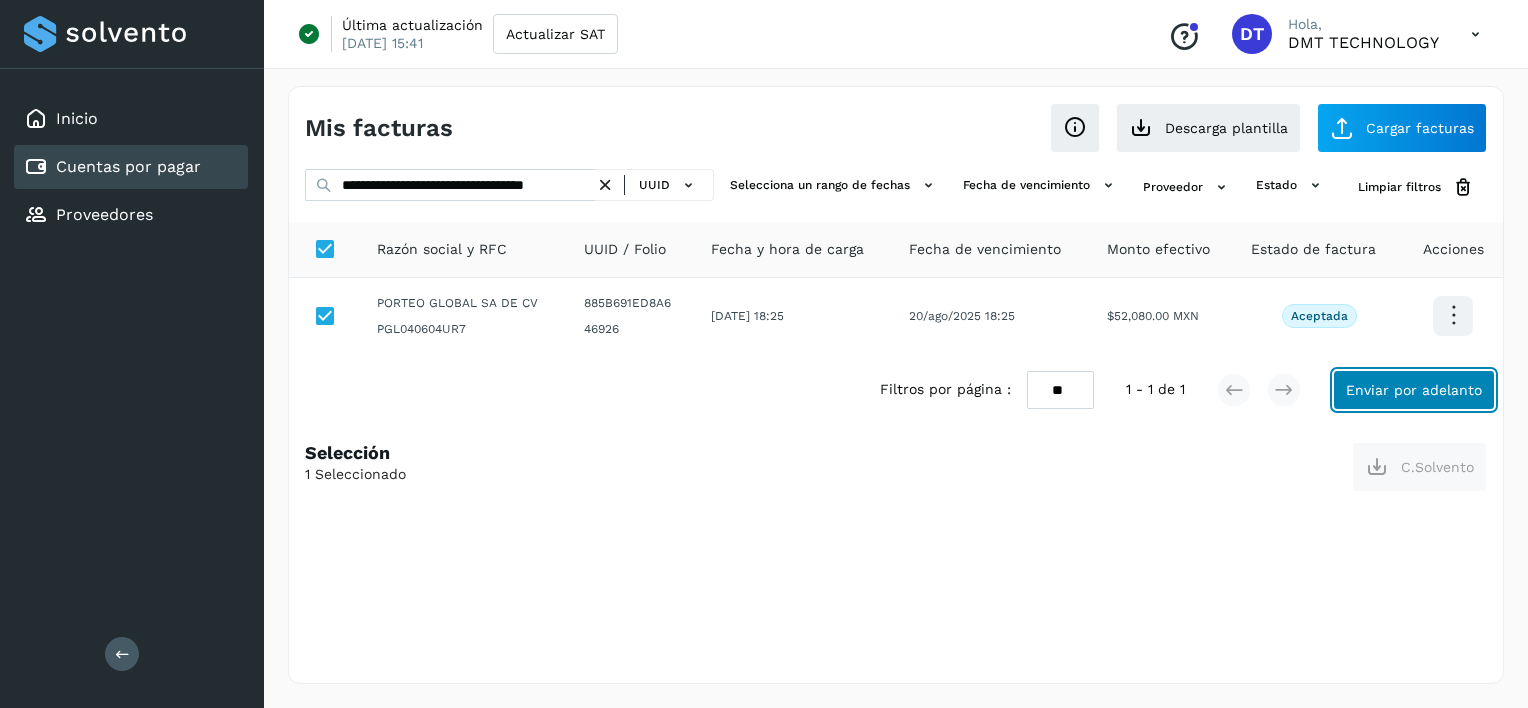 click on "Enviar por adelanto" 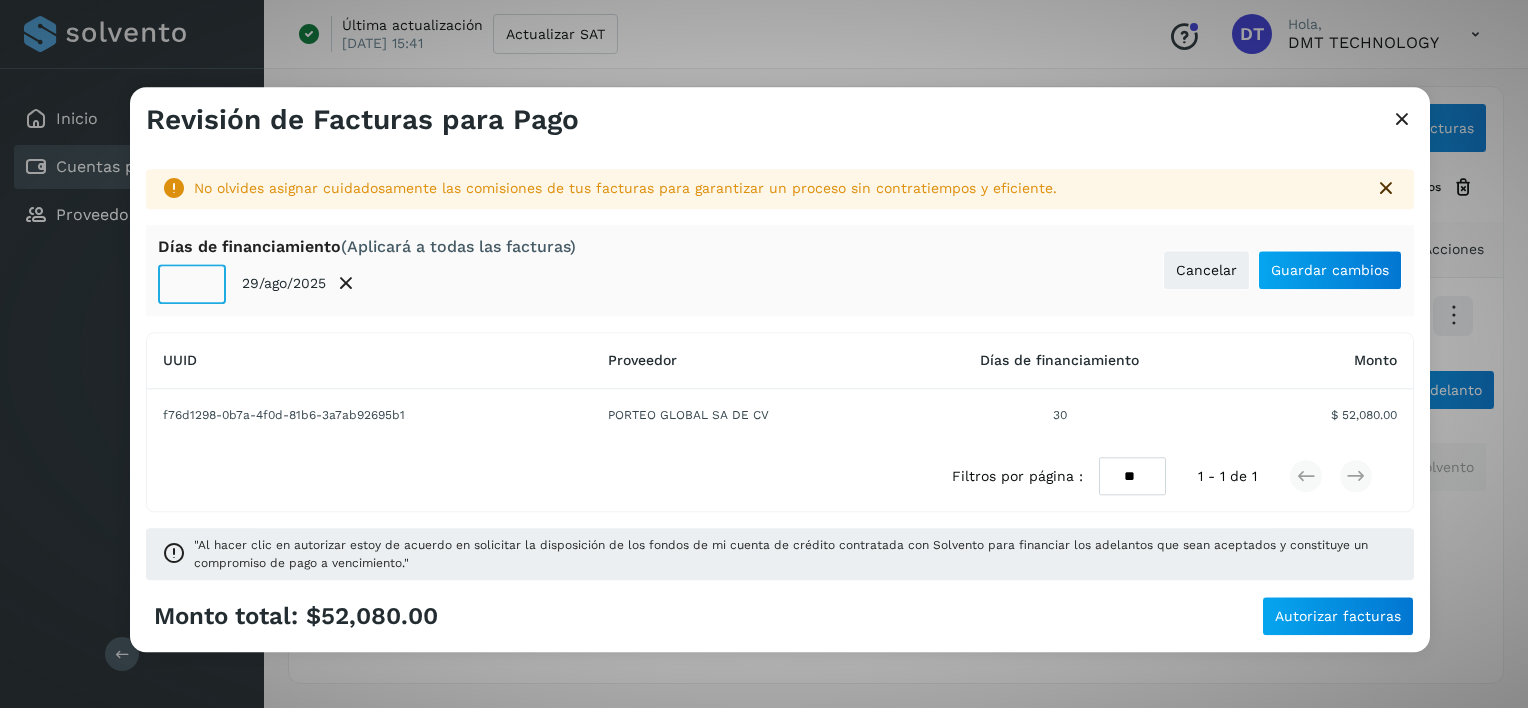 click on "**" 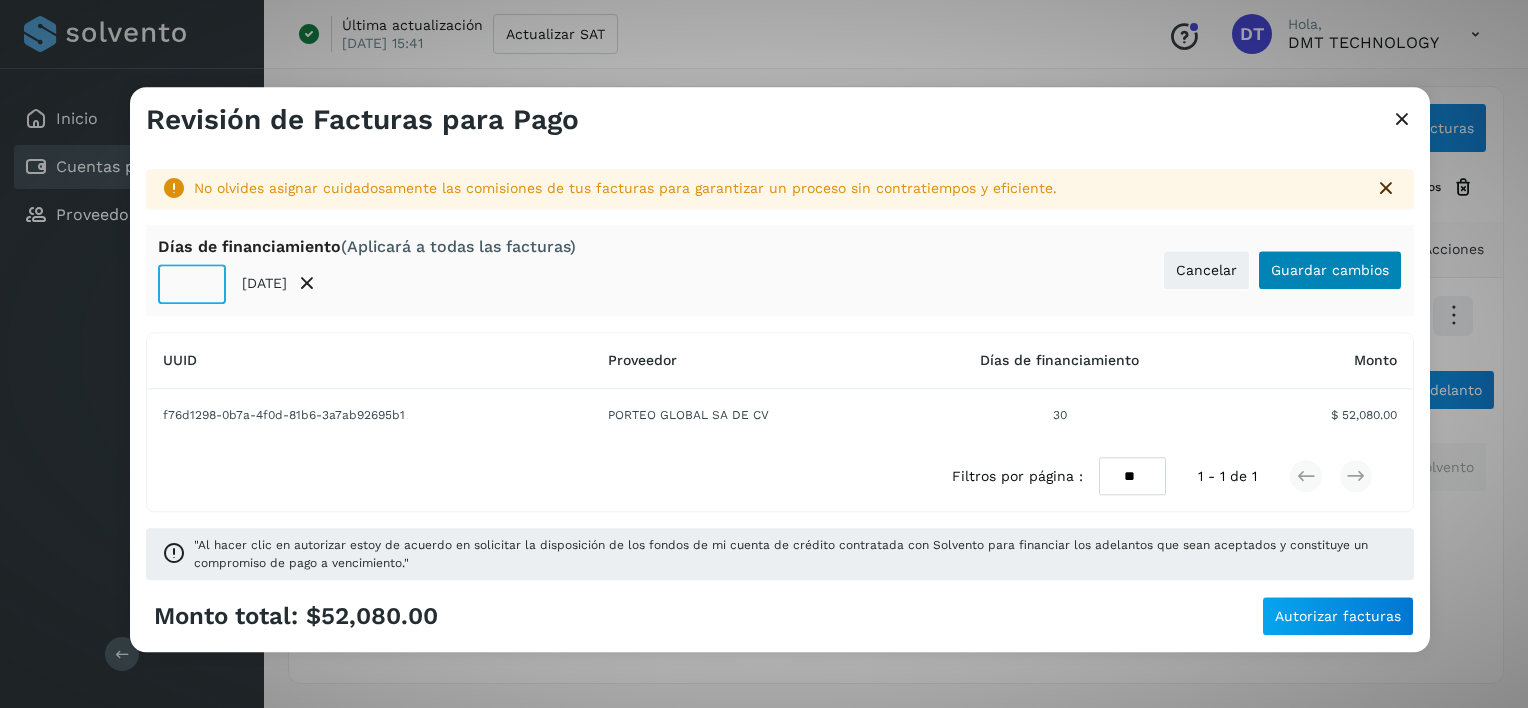 type on "**" 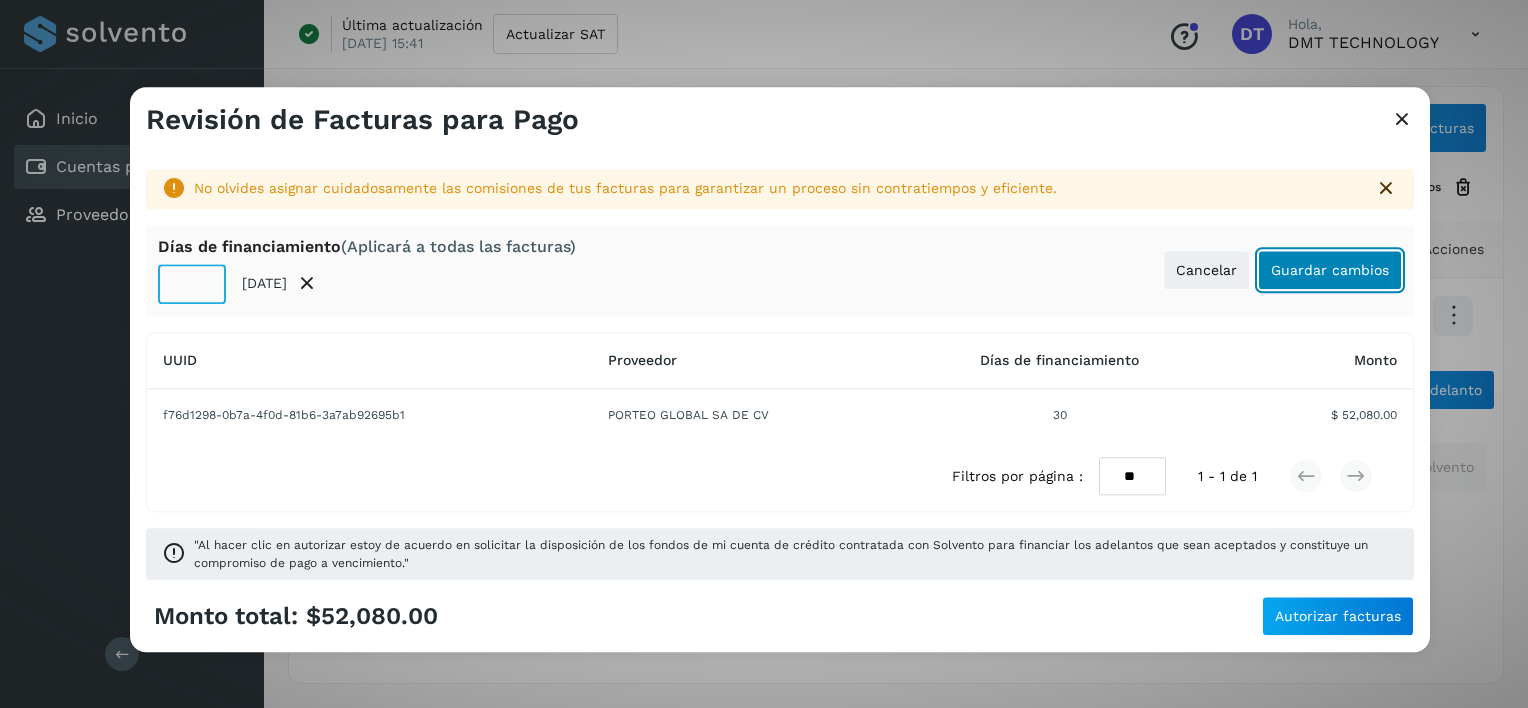 click on "Guardar cambios" at bounding box center (1330, 270) 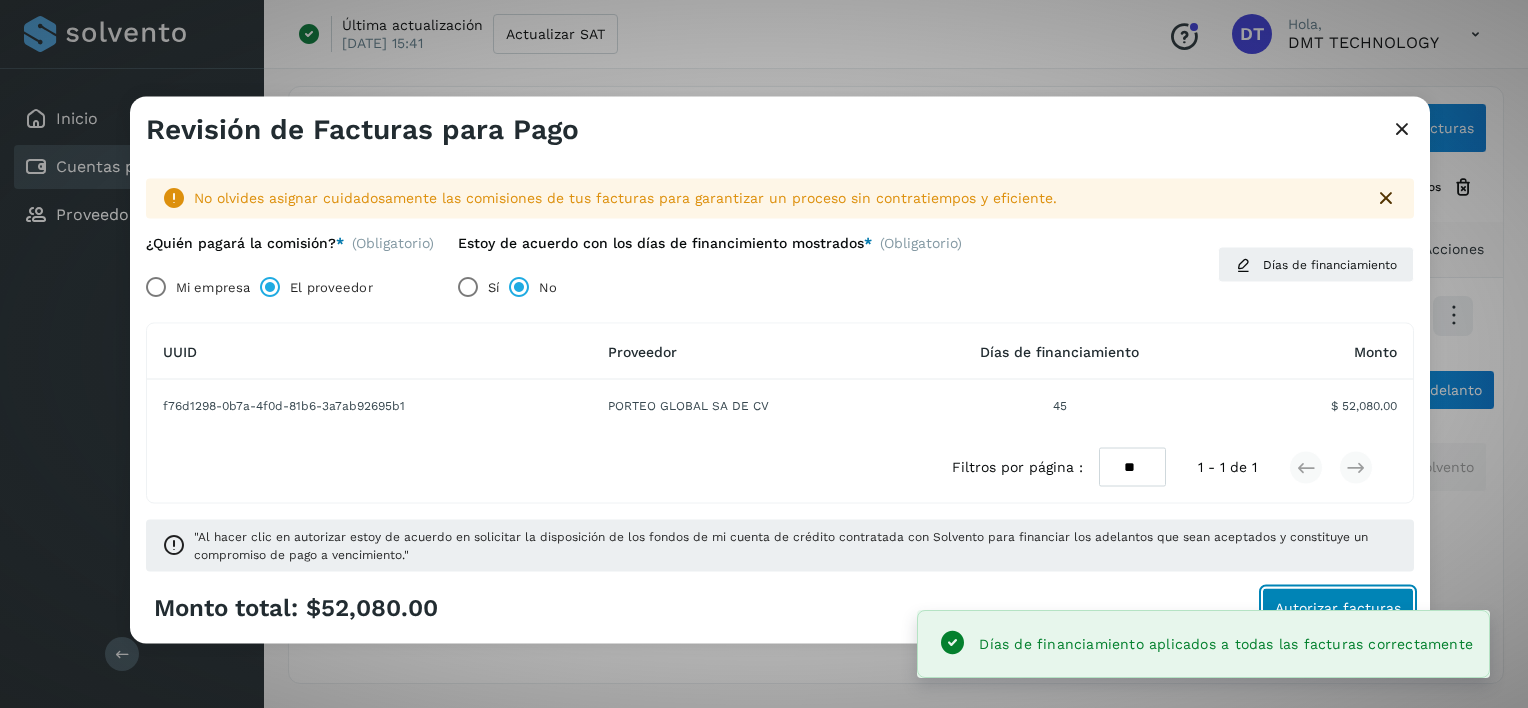 click on "Autorizar facturas" 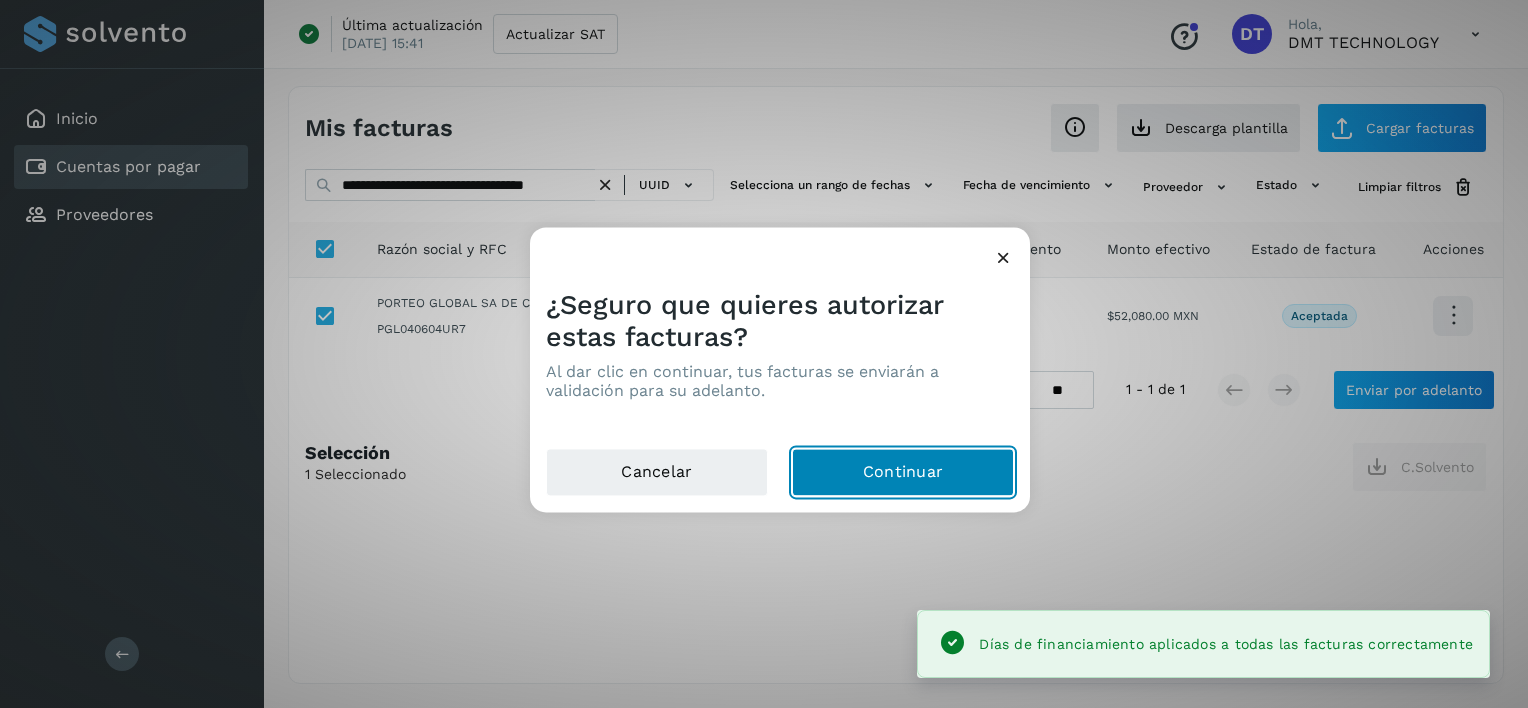 click on "Continuar" 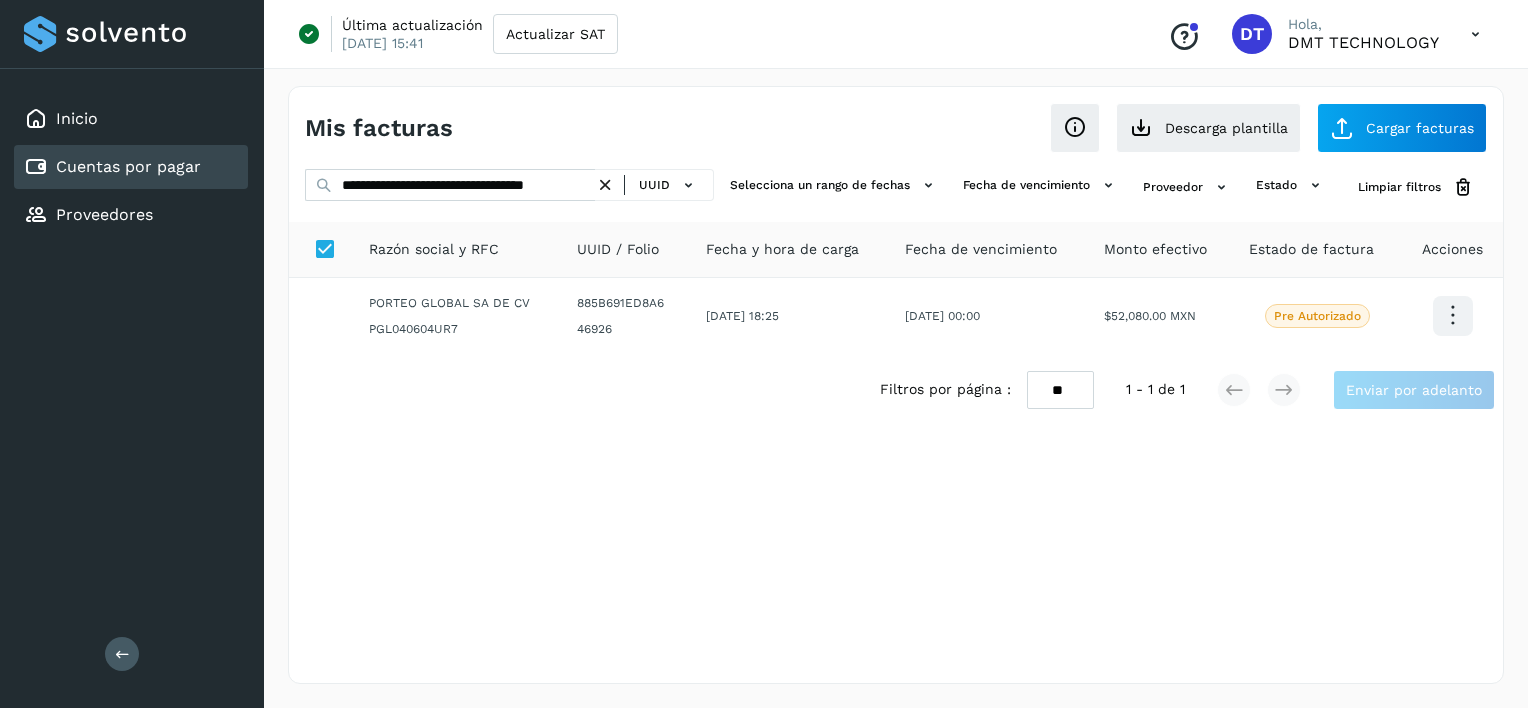 click at bounding box center [605, 185] 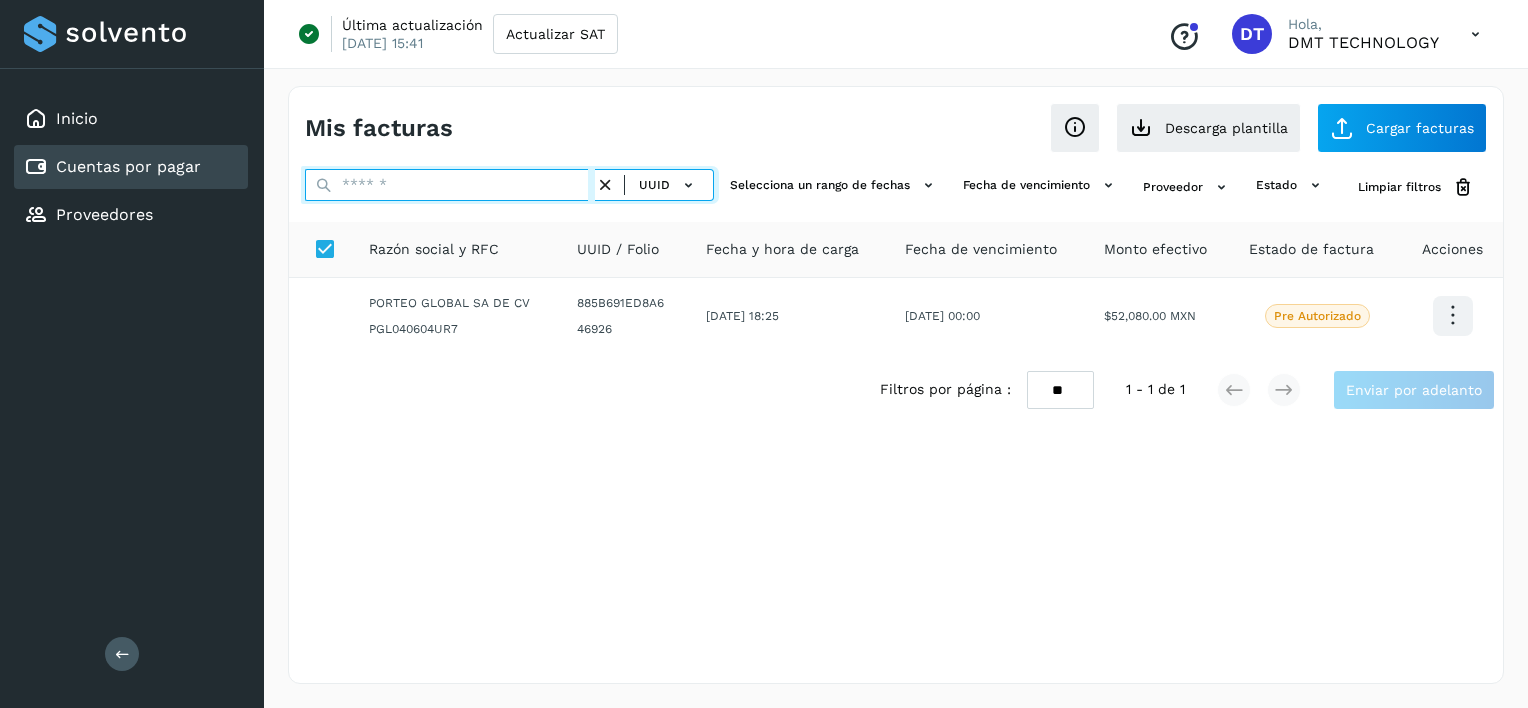 click at bounding box center (450, 185) 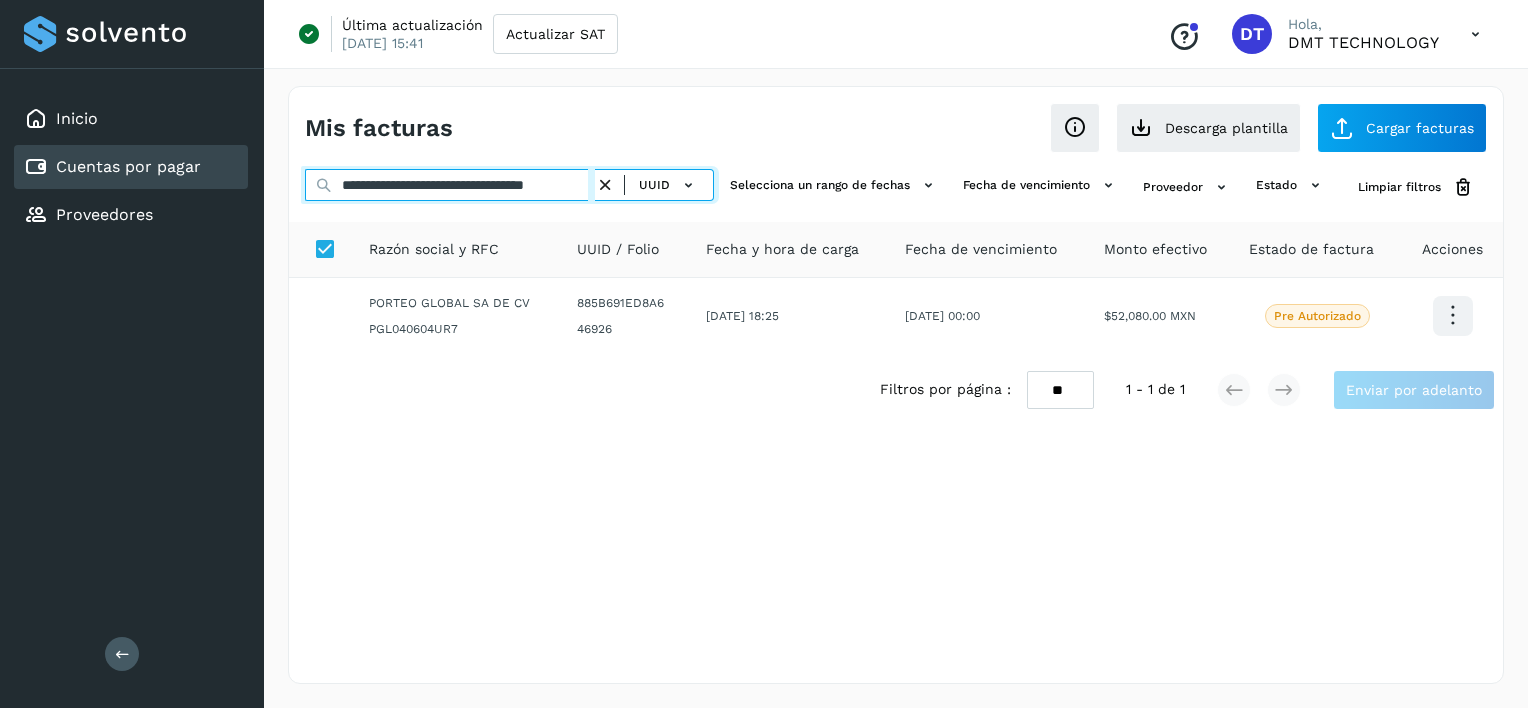 scroll, scrollTop: 0, scrollLeft: 35, axis: horizontal 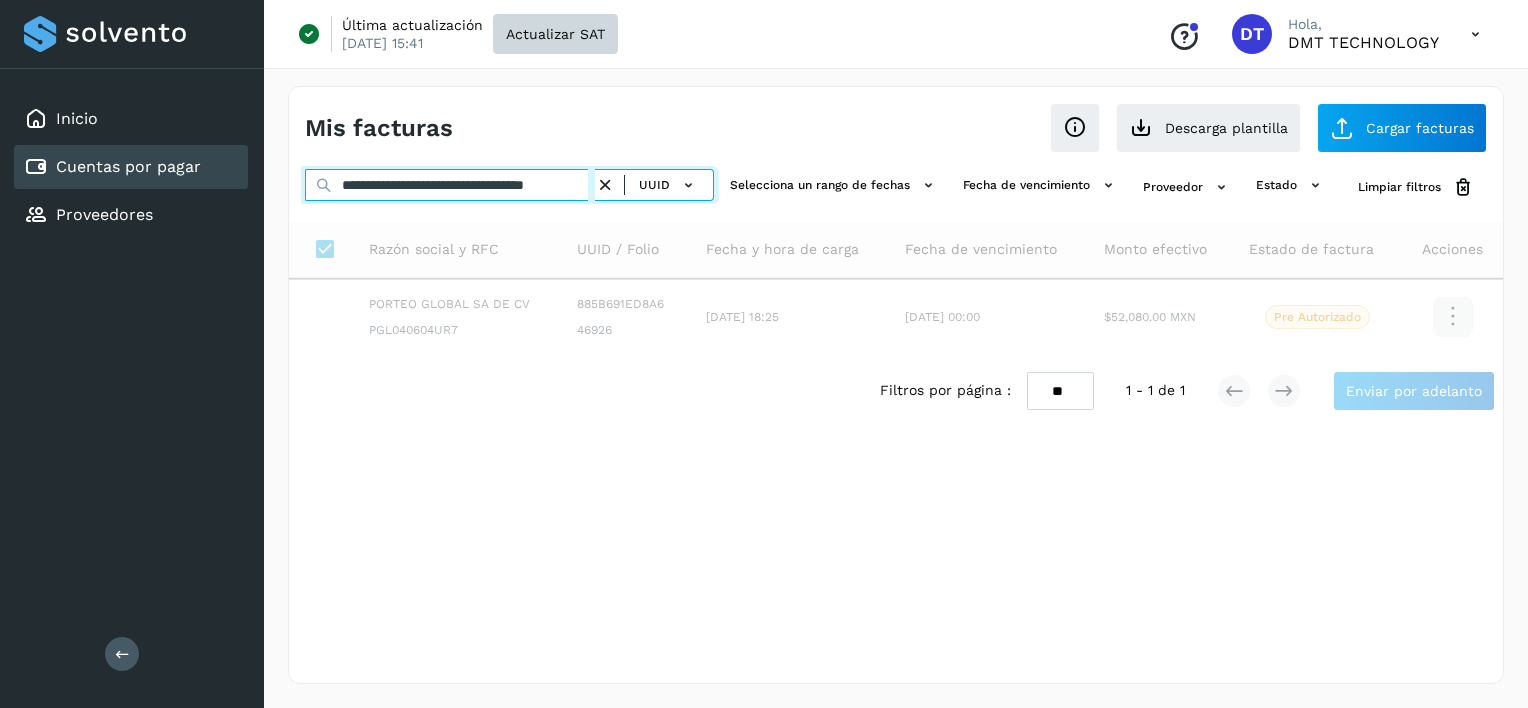 type on "**********" 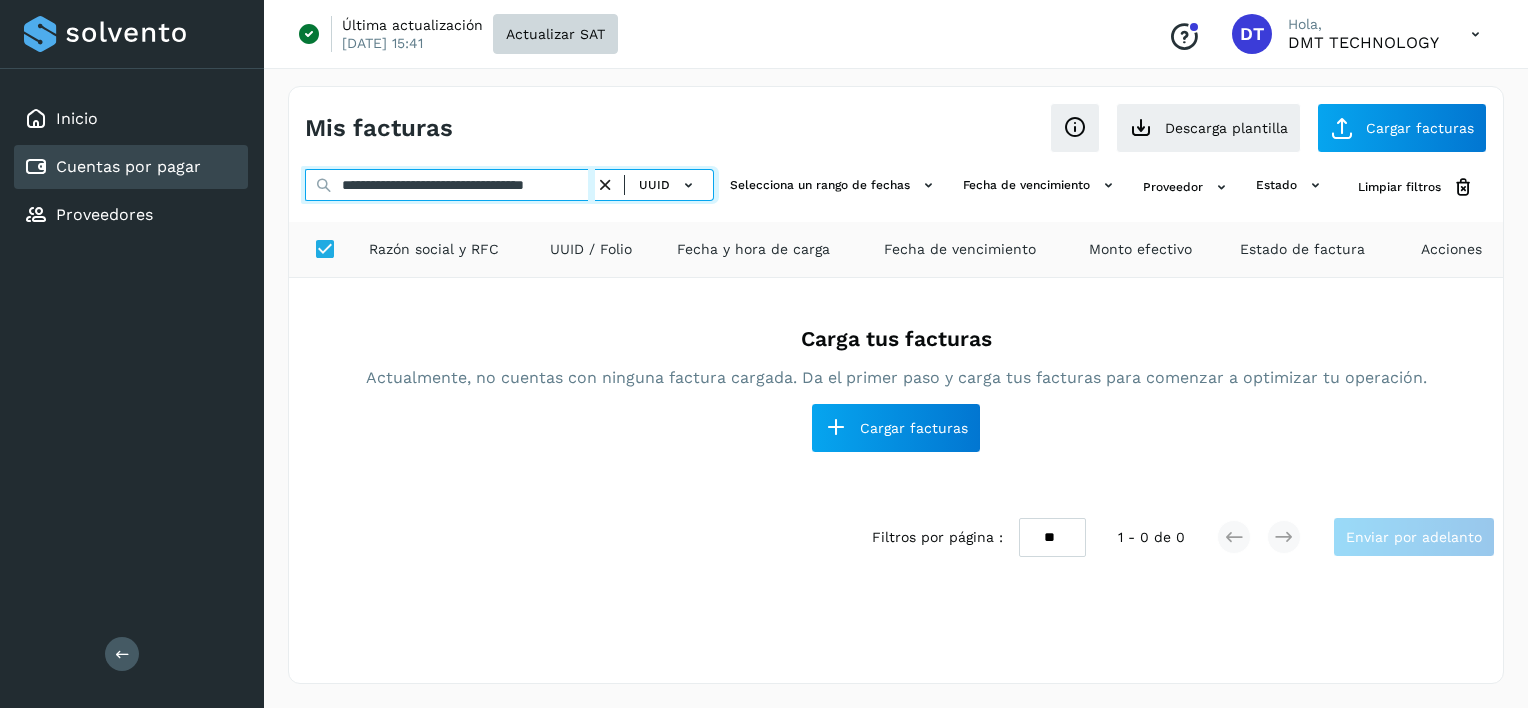 scroll, scrollTop: 0, scrollLeft: 0, axis: both 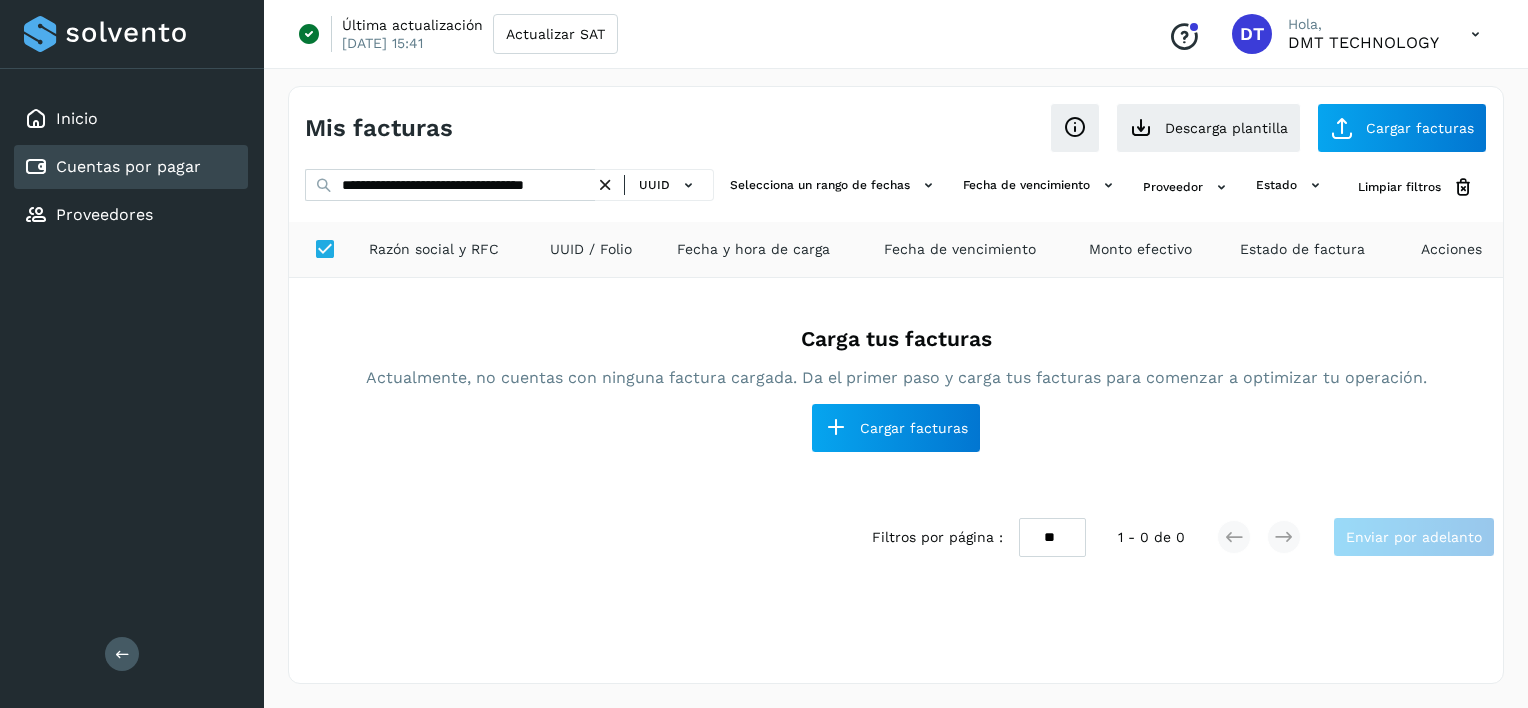 click at bounding box center [605, 185] 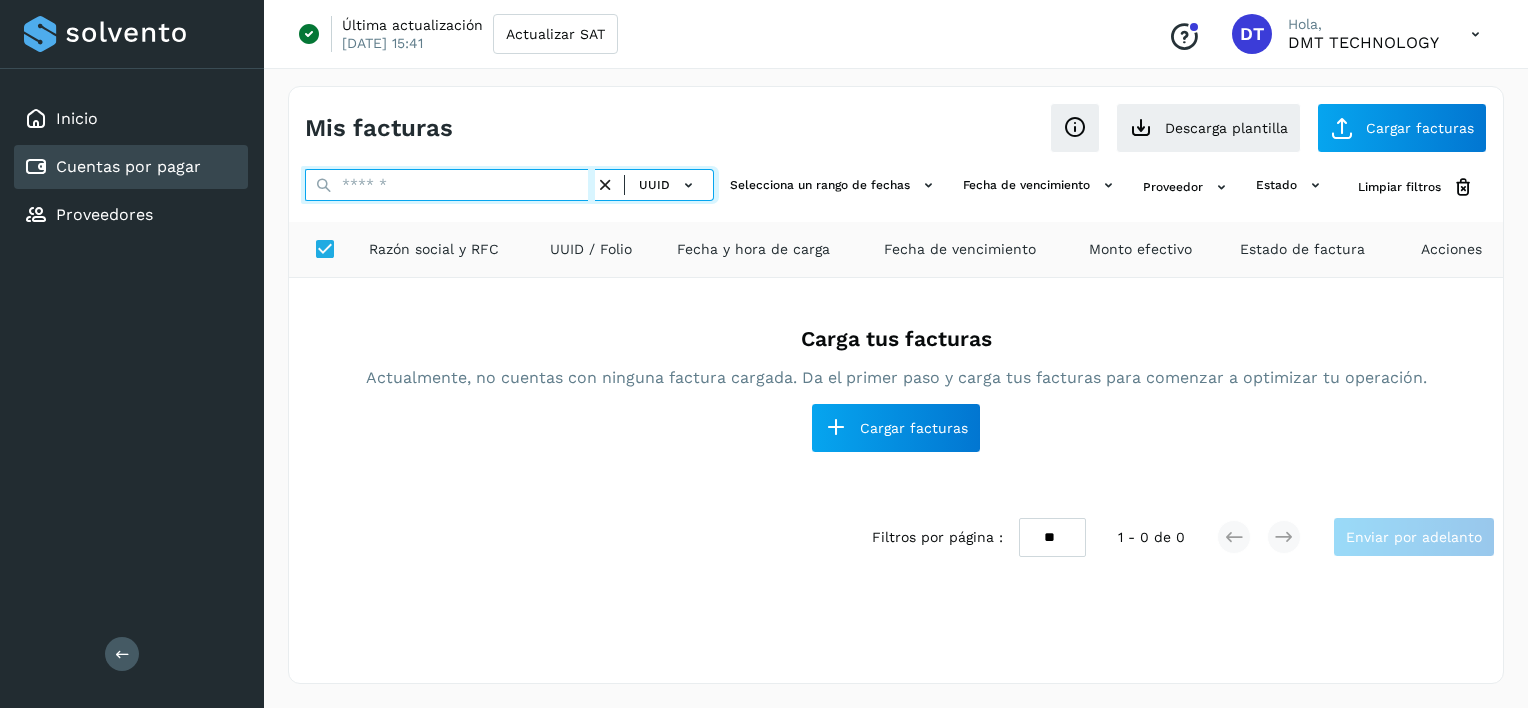 click at bounding box center (450, 185) 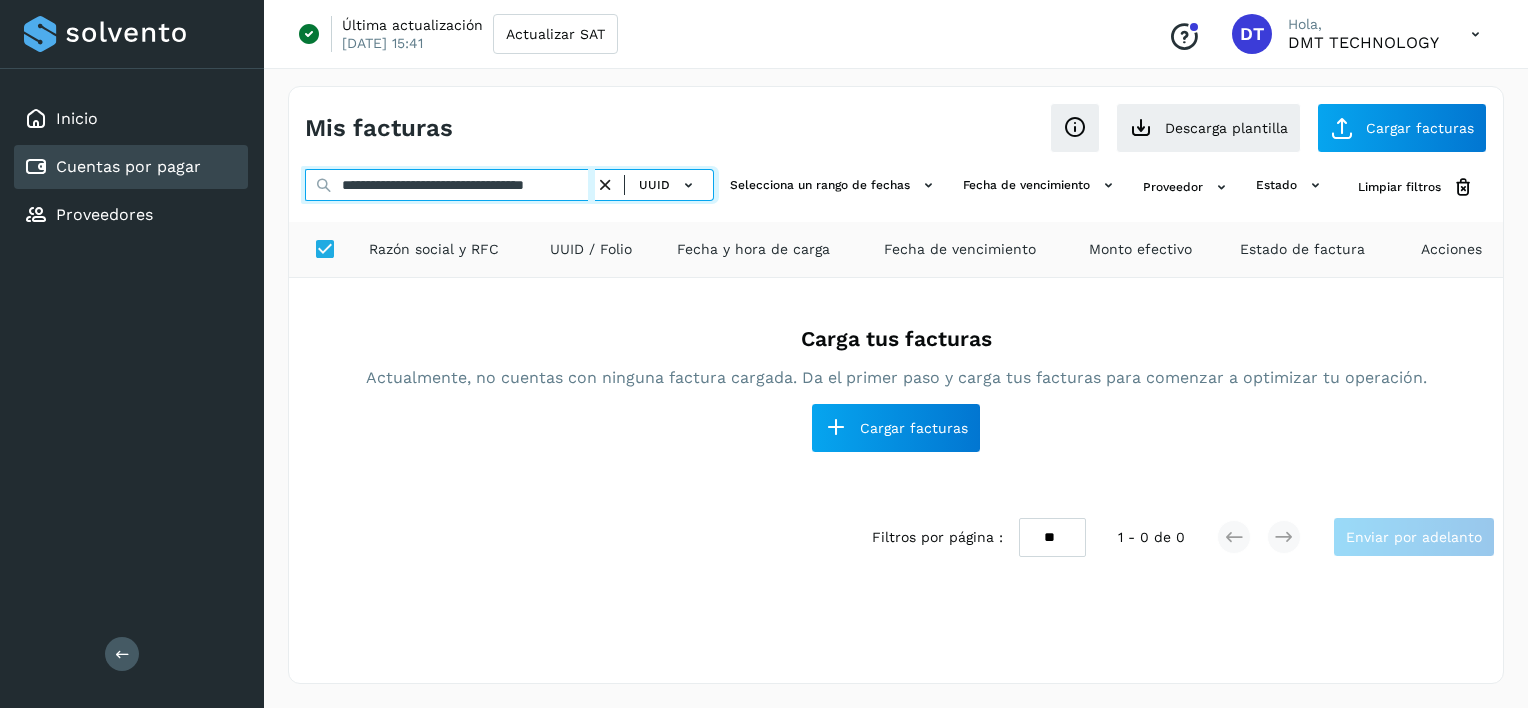 scroll, scrollTop: 0, scrollLeft: 49, axis: horizontal 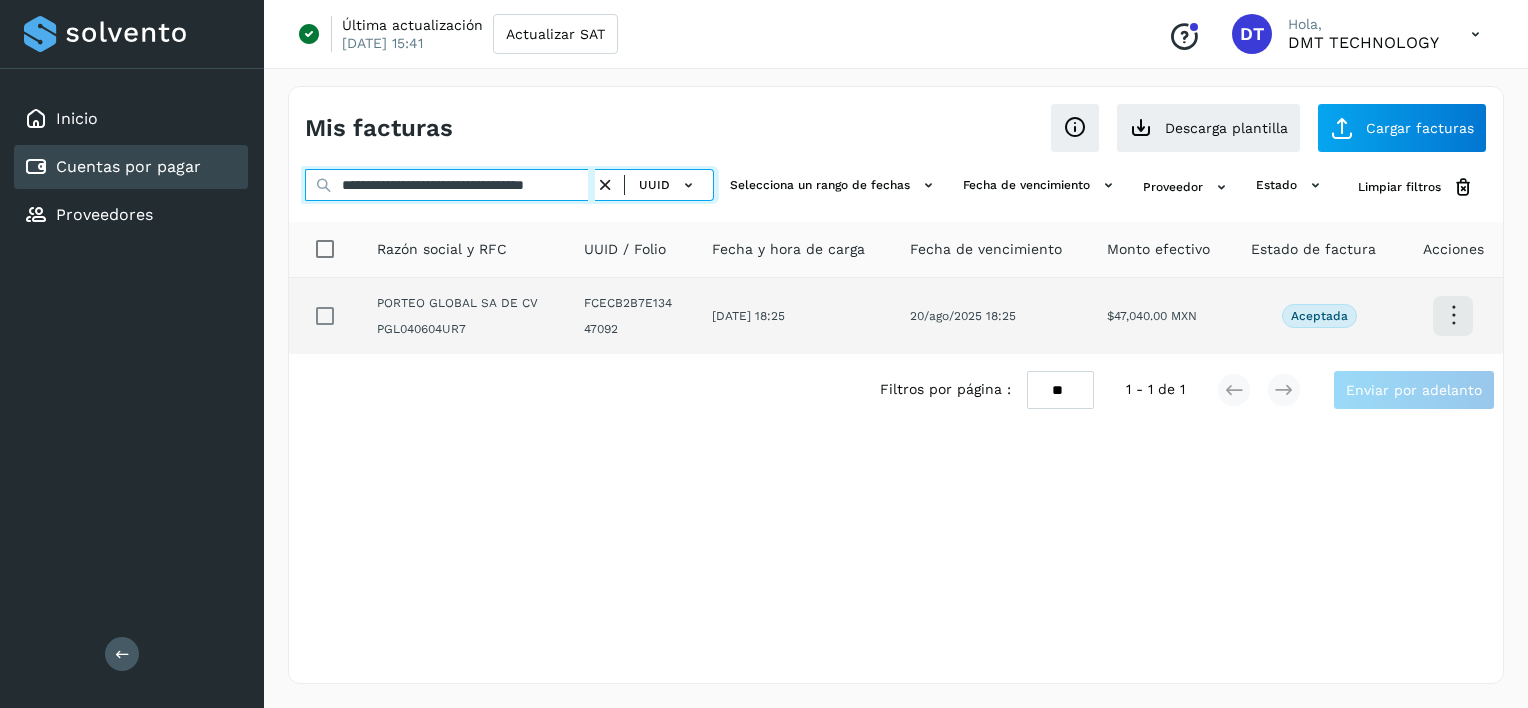 type on "**********" 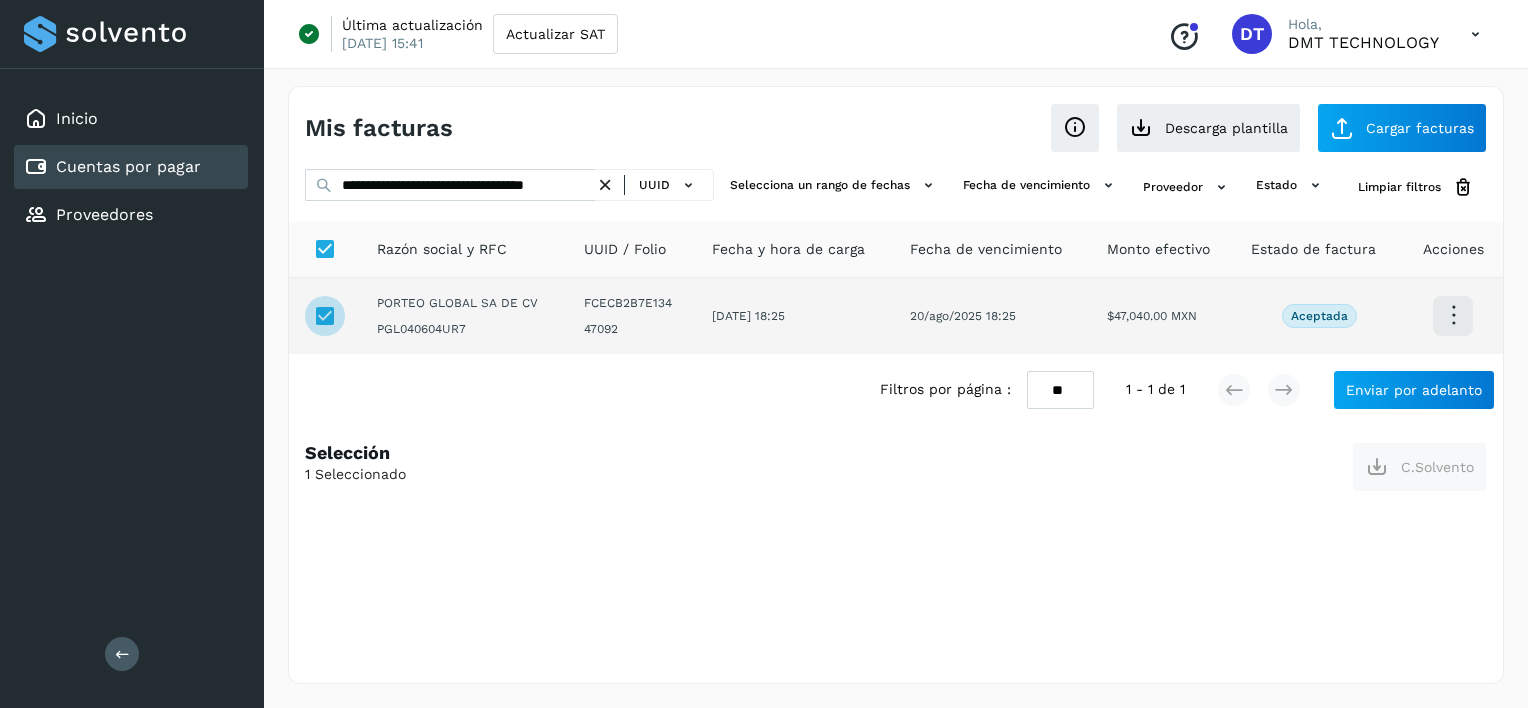 scroll, scrollTop: 0, scrollLeft: 0, axis: both 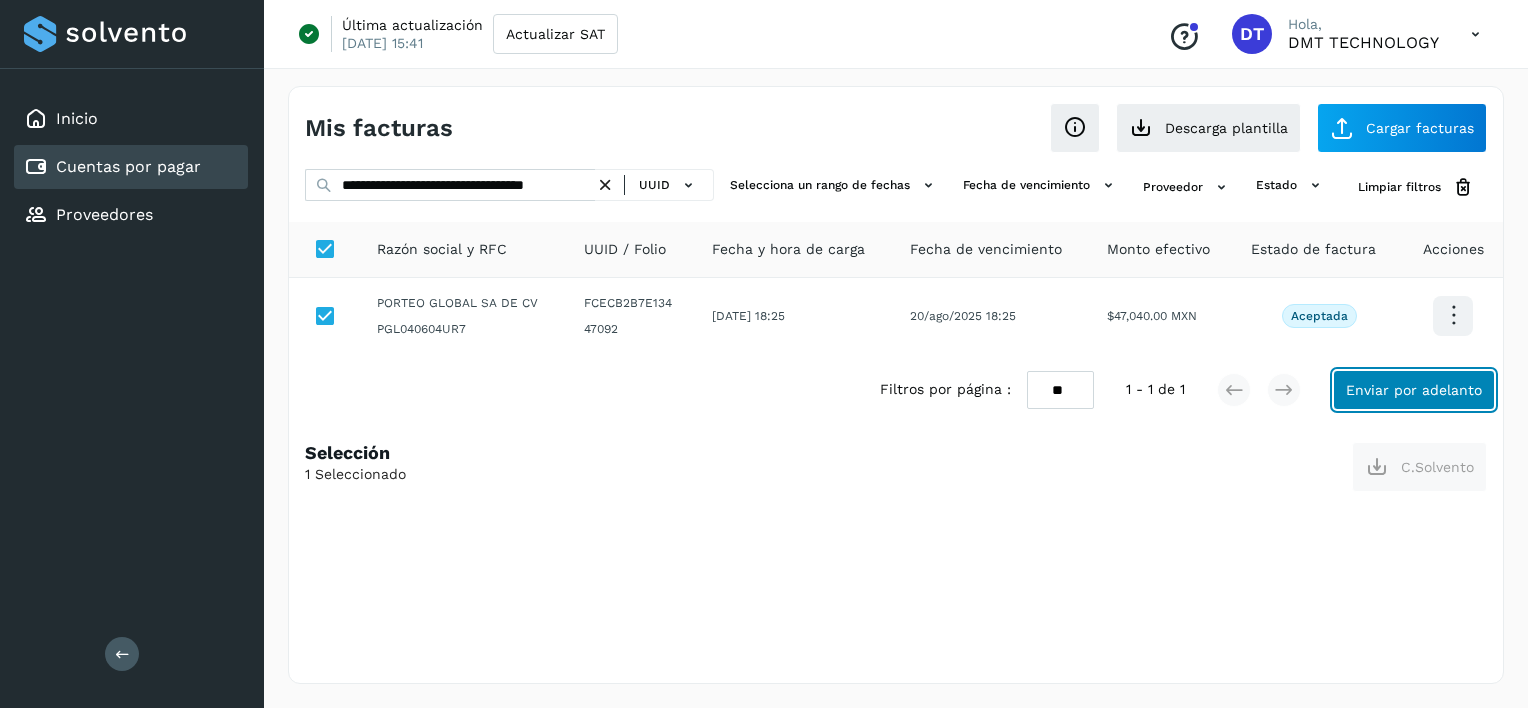click on "Enviar por adelanto" 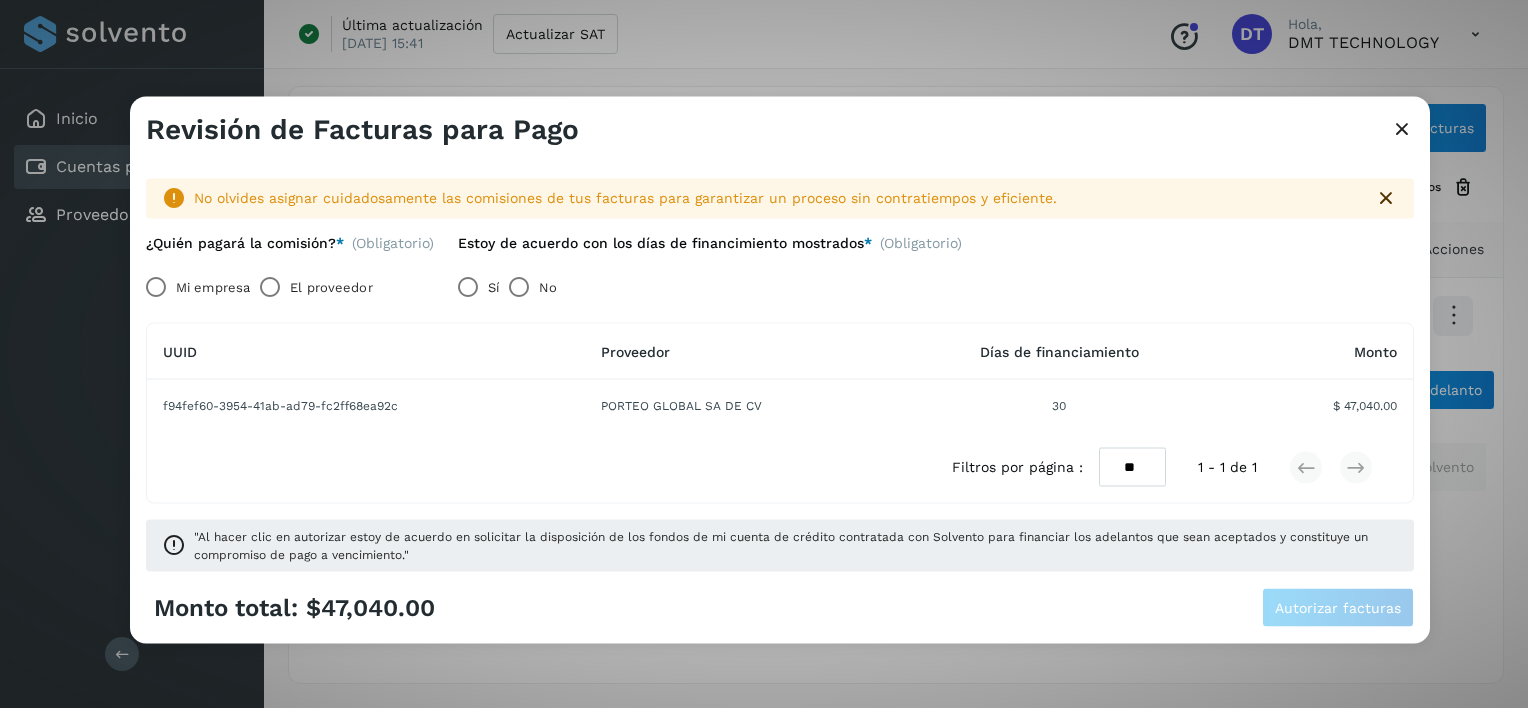 click on "El proveedor" at bounding box center [331, 287] 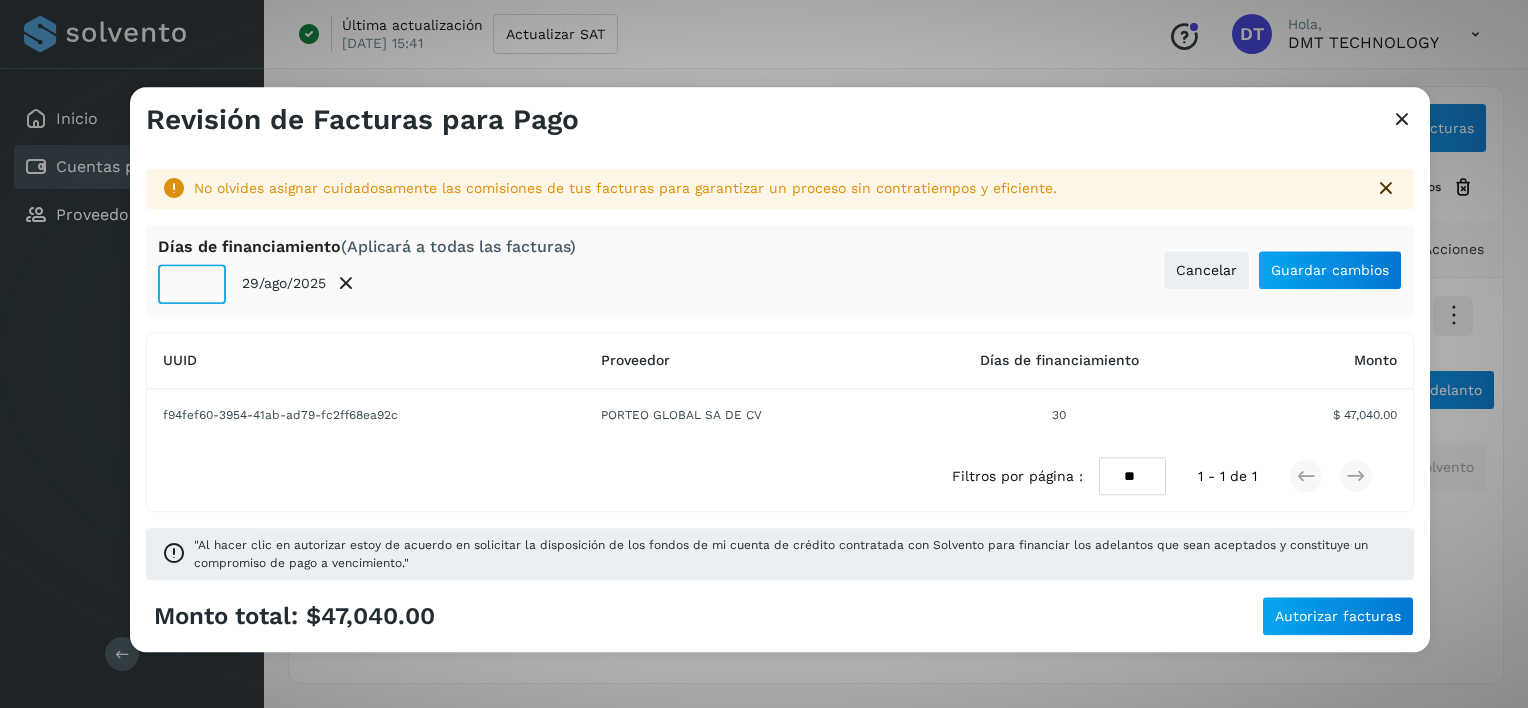click on "**" 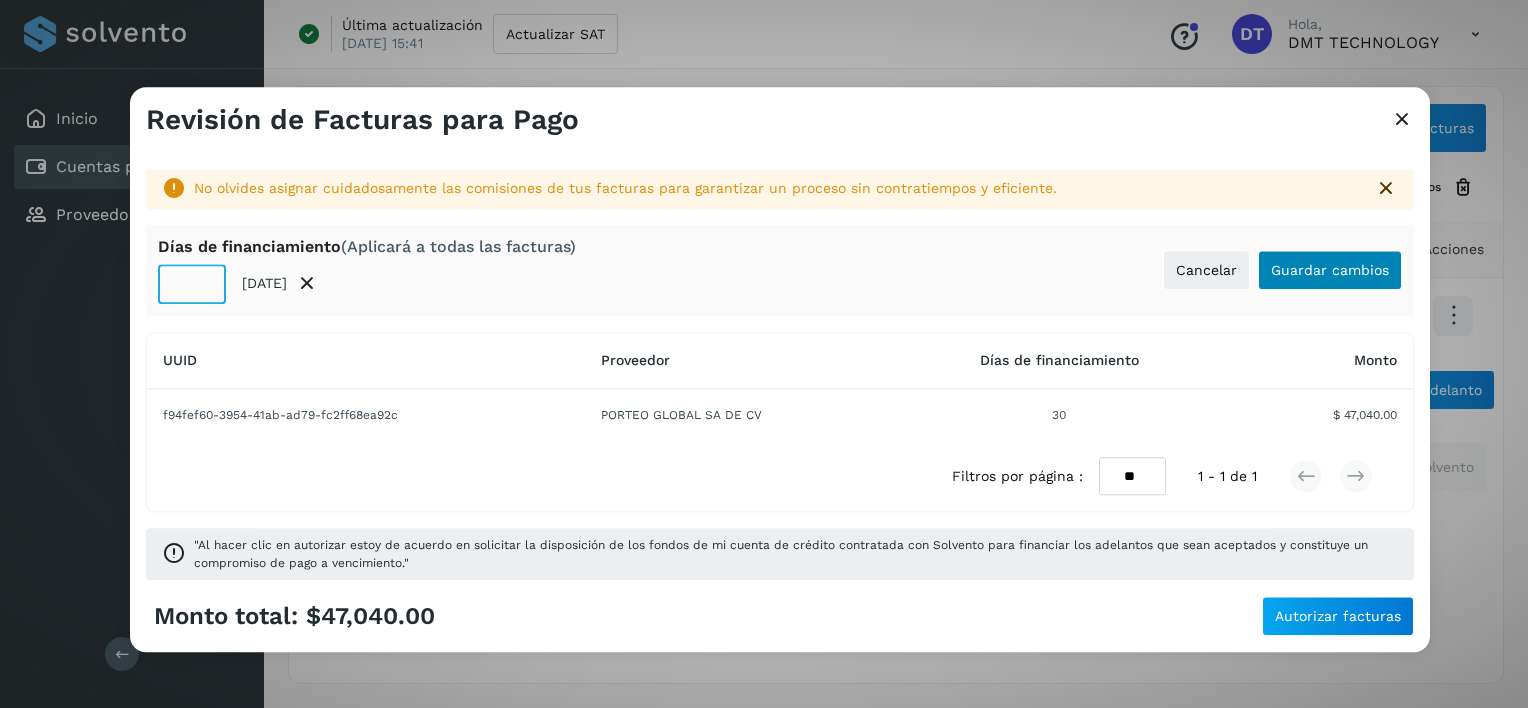 type on "**" 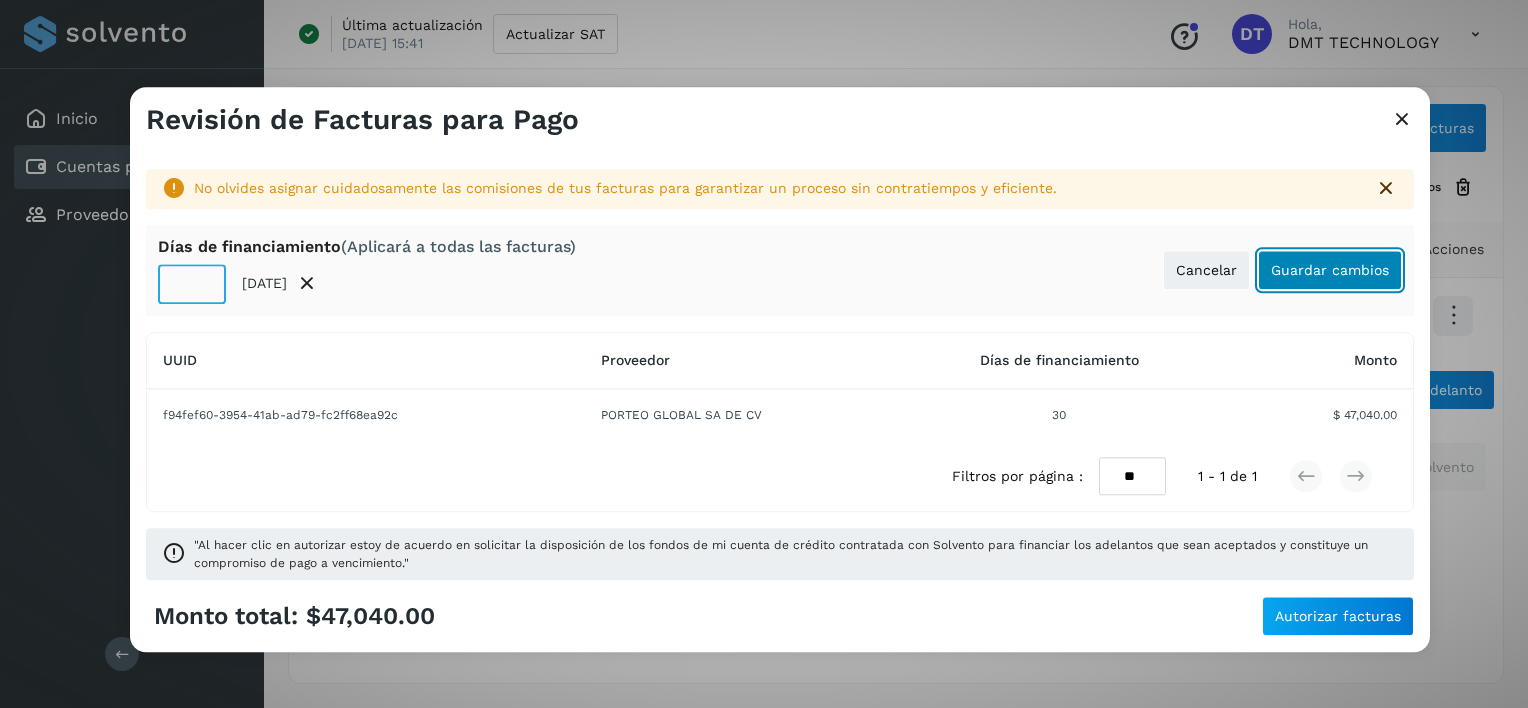 click on "Guardar cambios" 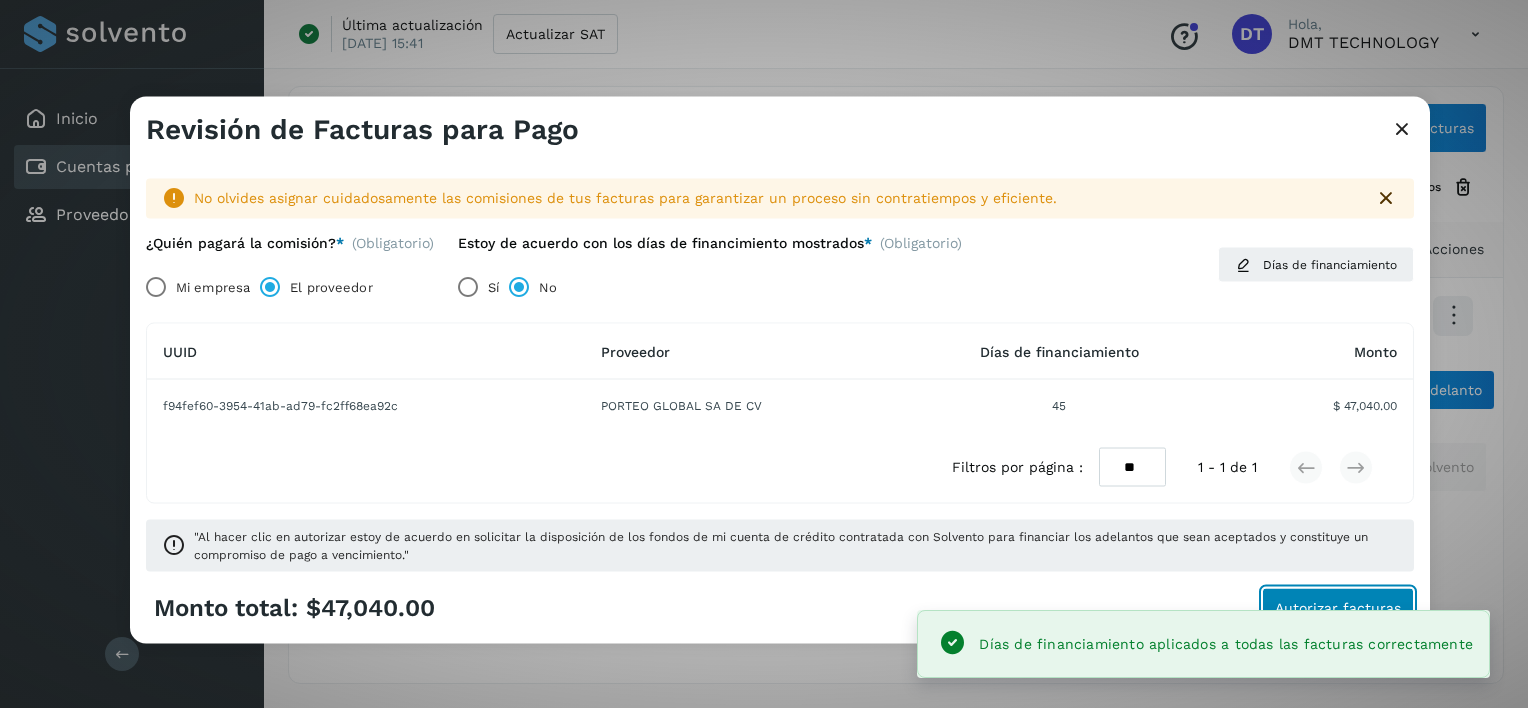 click on "Autorizar facturas" 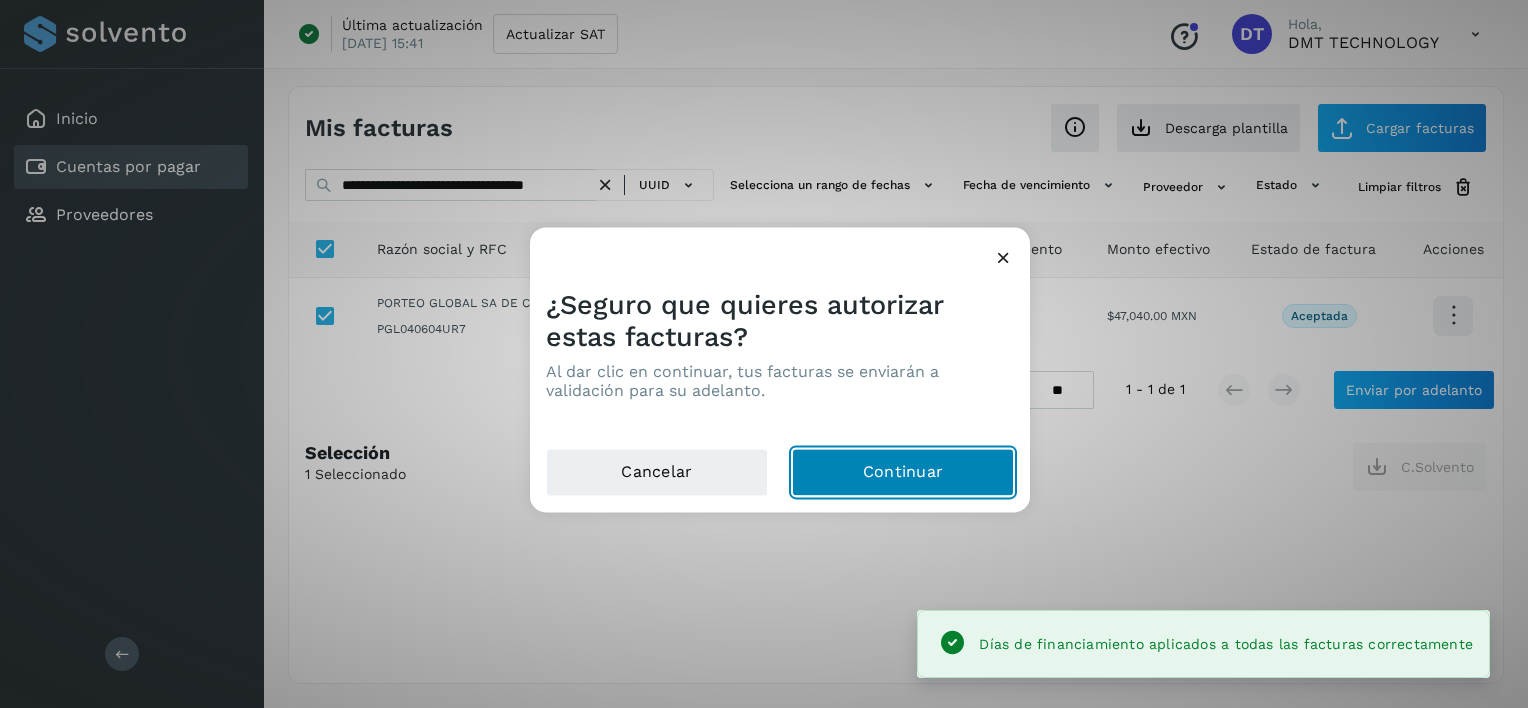 drag, startPoint x: 977, startPoint y: 465, endPoint x: 808, endPoint y: 262, distance: 264.1401 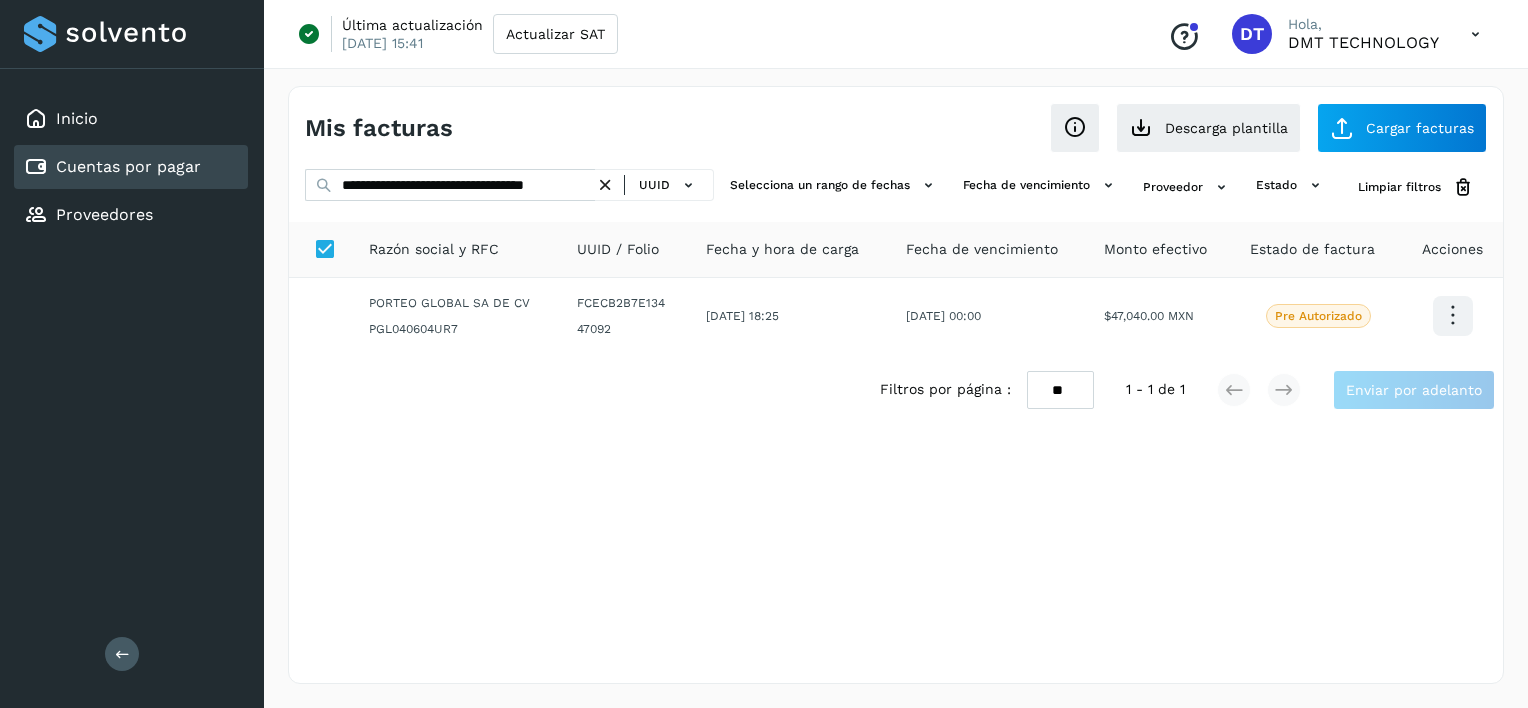 click at bounding box center (605, 185) 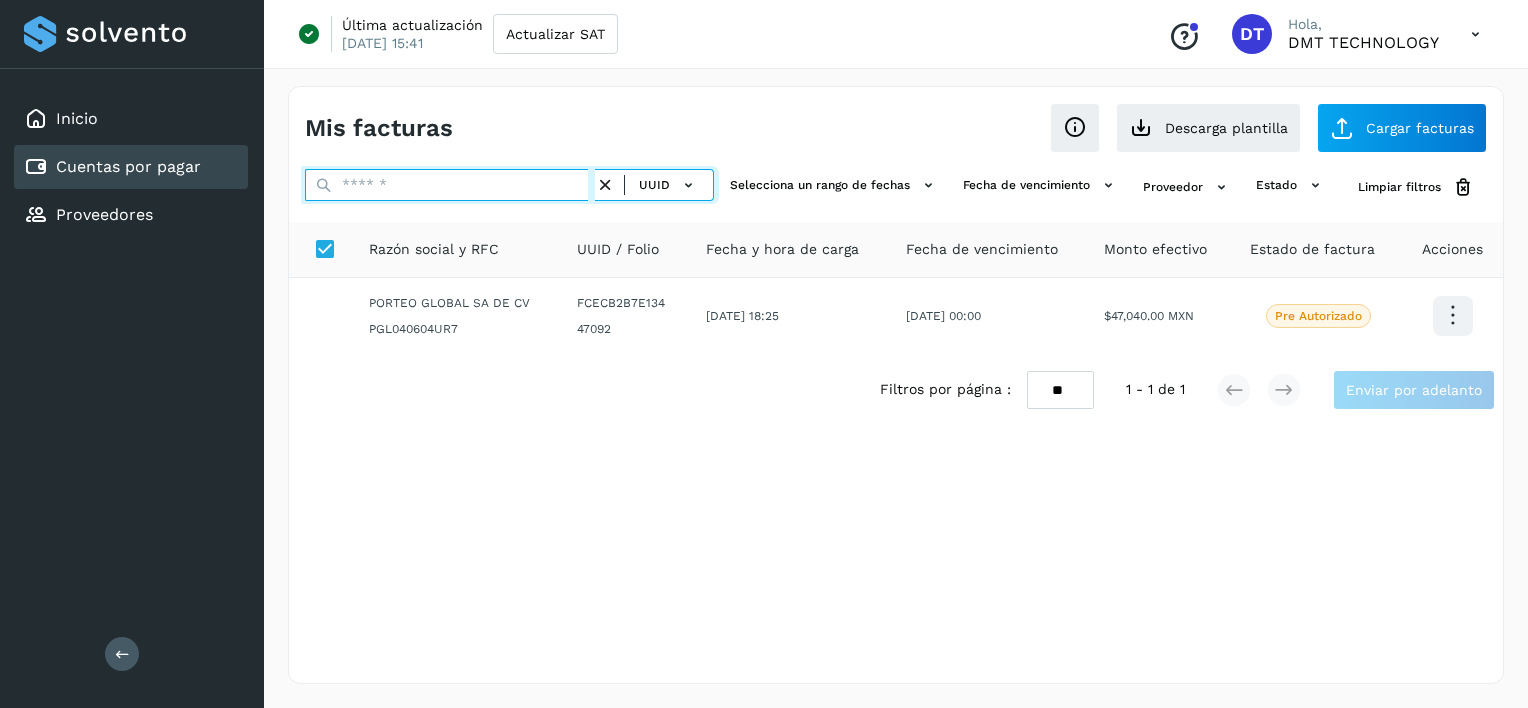 click at bounding box center (450, 185) 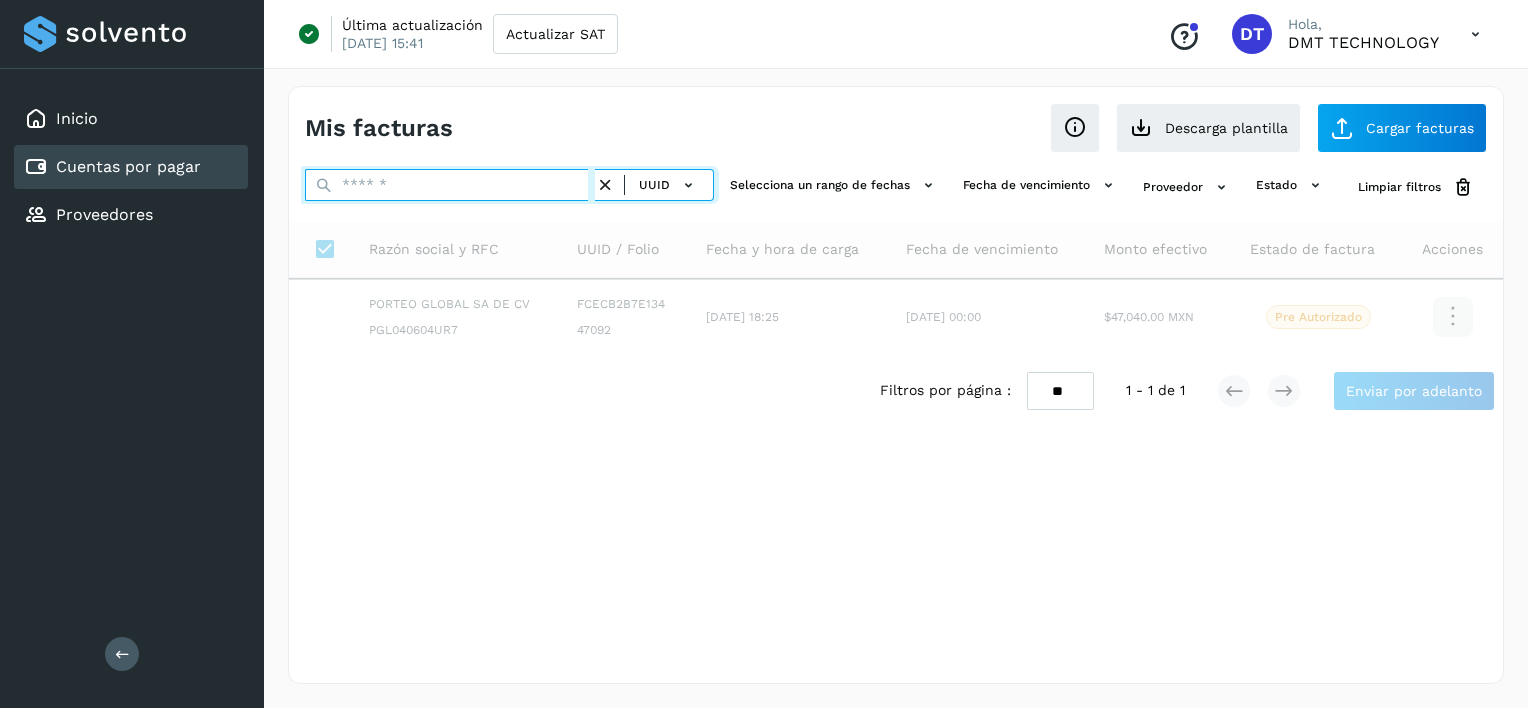 paste on "**********" 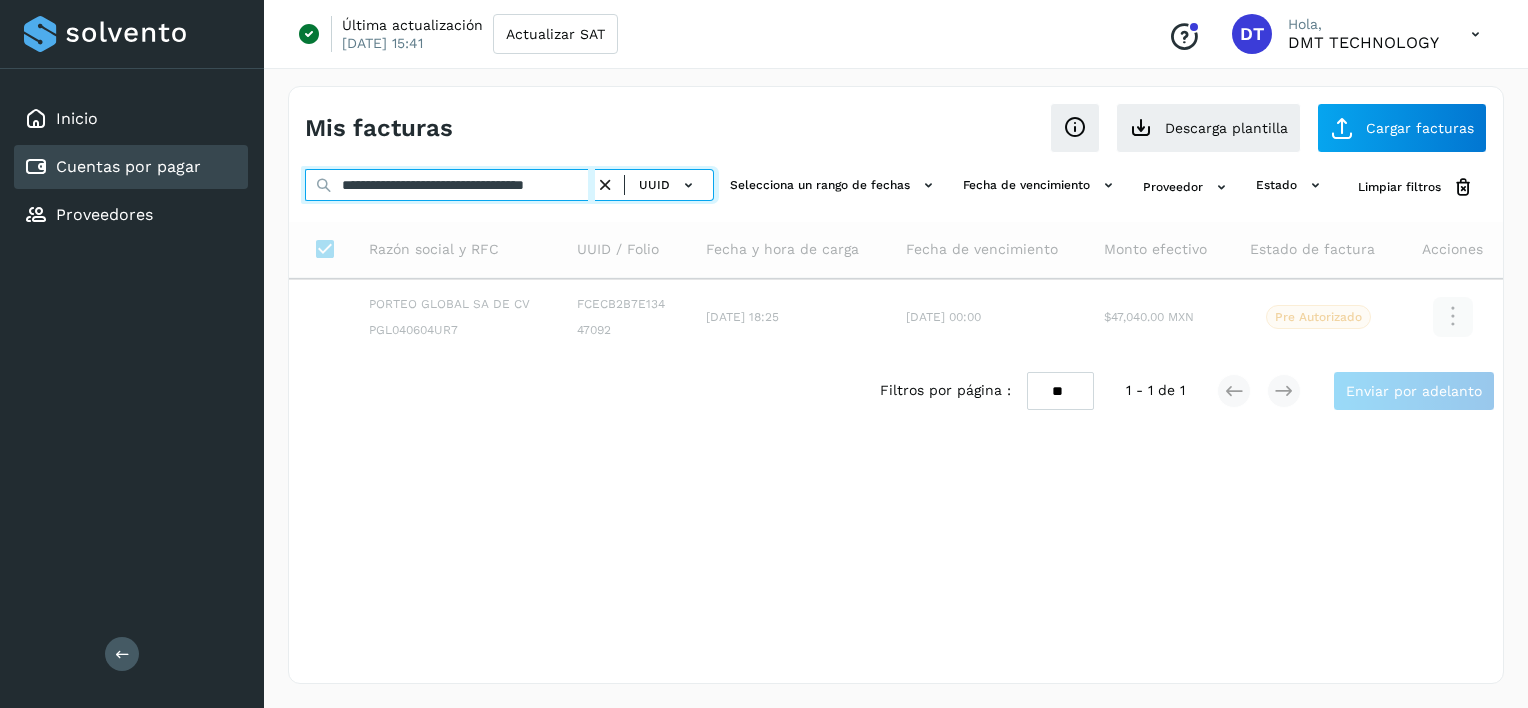 scroll, scrollTop: 0, scrollLeft: 46, axis: horizontal 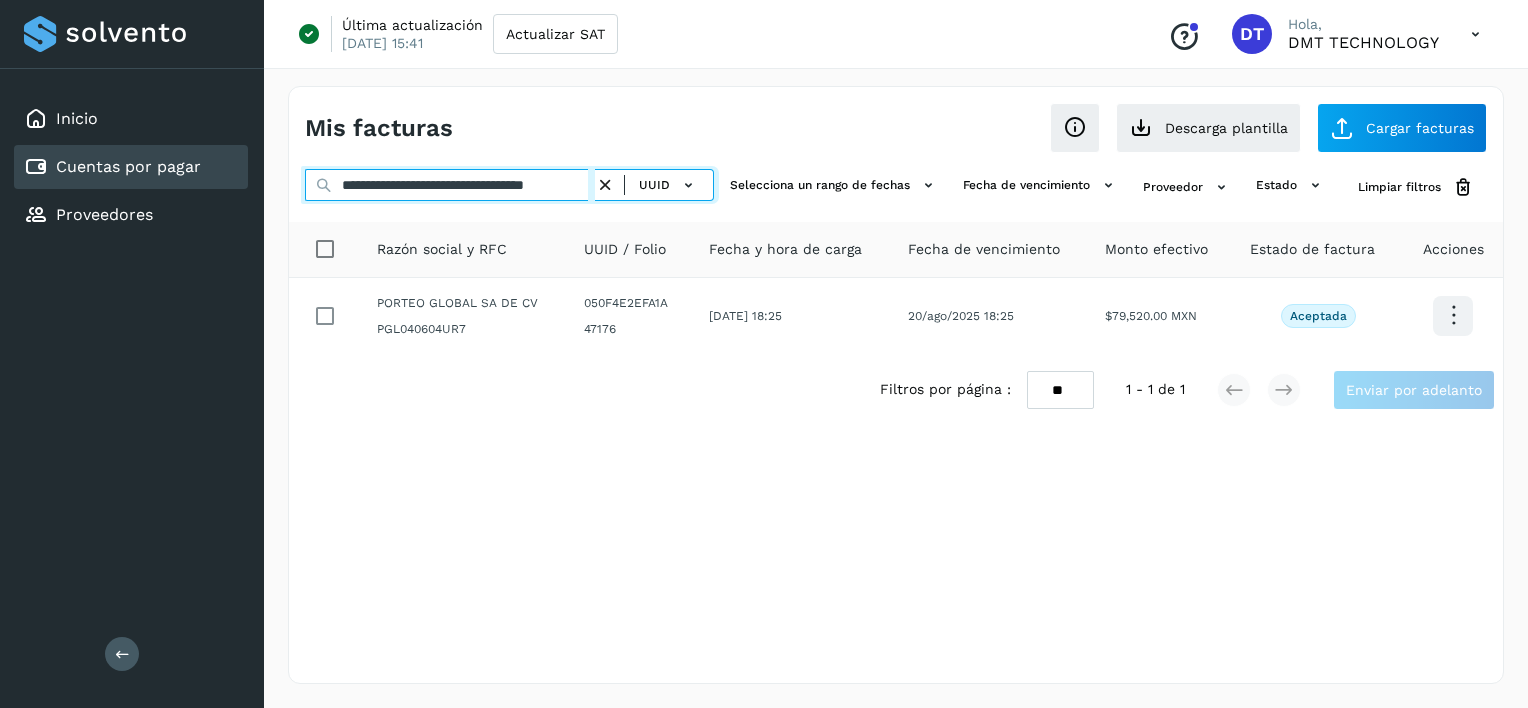 type on "**********" 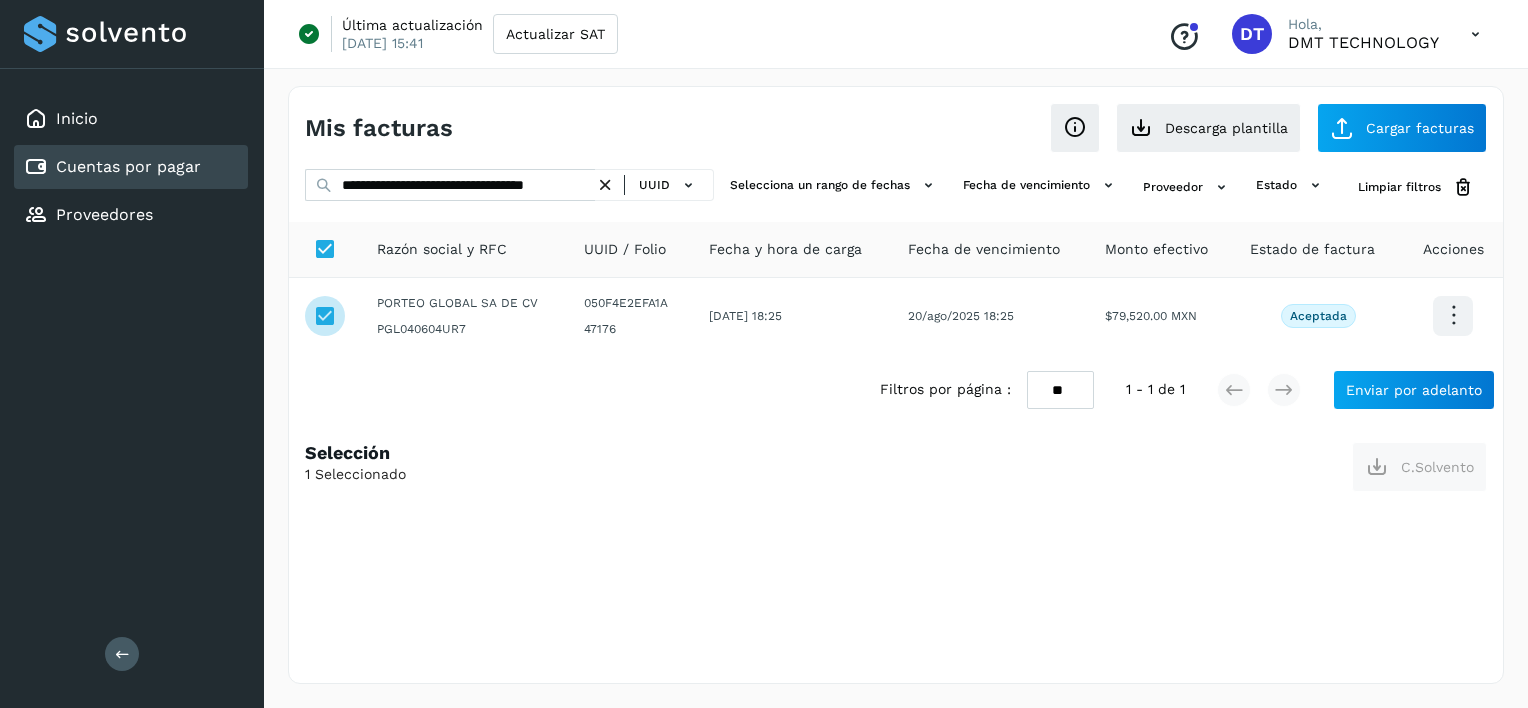 scroll, scrollTop: 0, scrollLeft: 0, axis: both 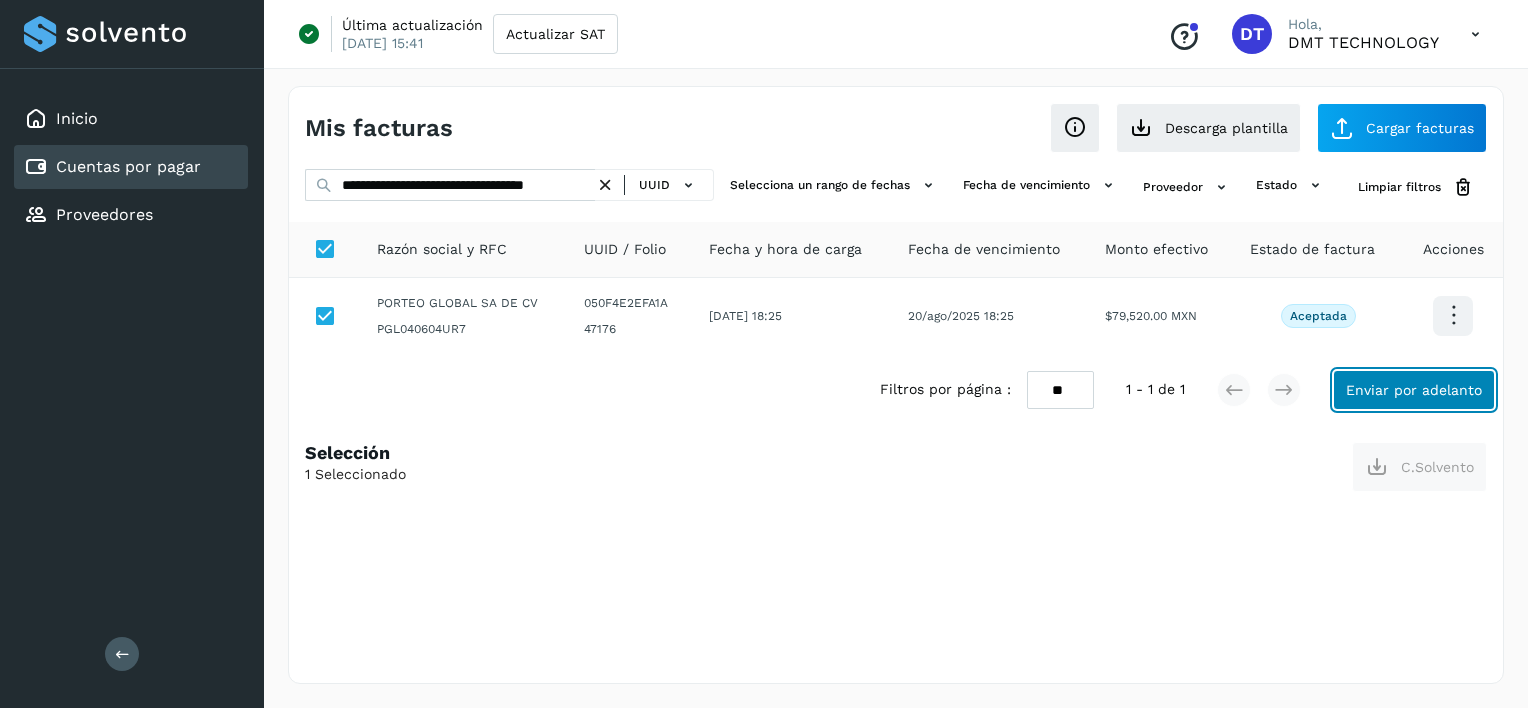 click on "Enviar por adelanto" 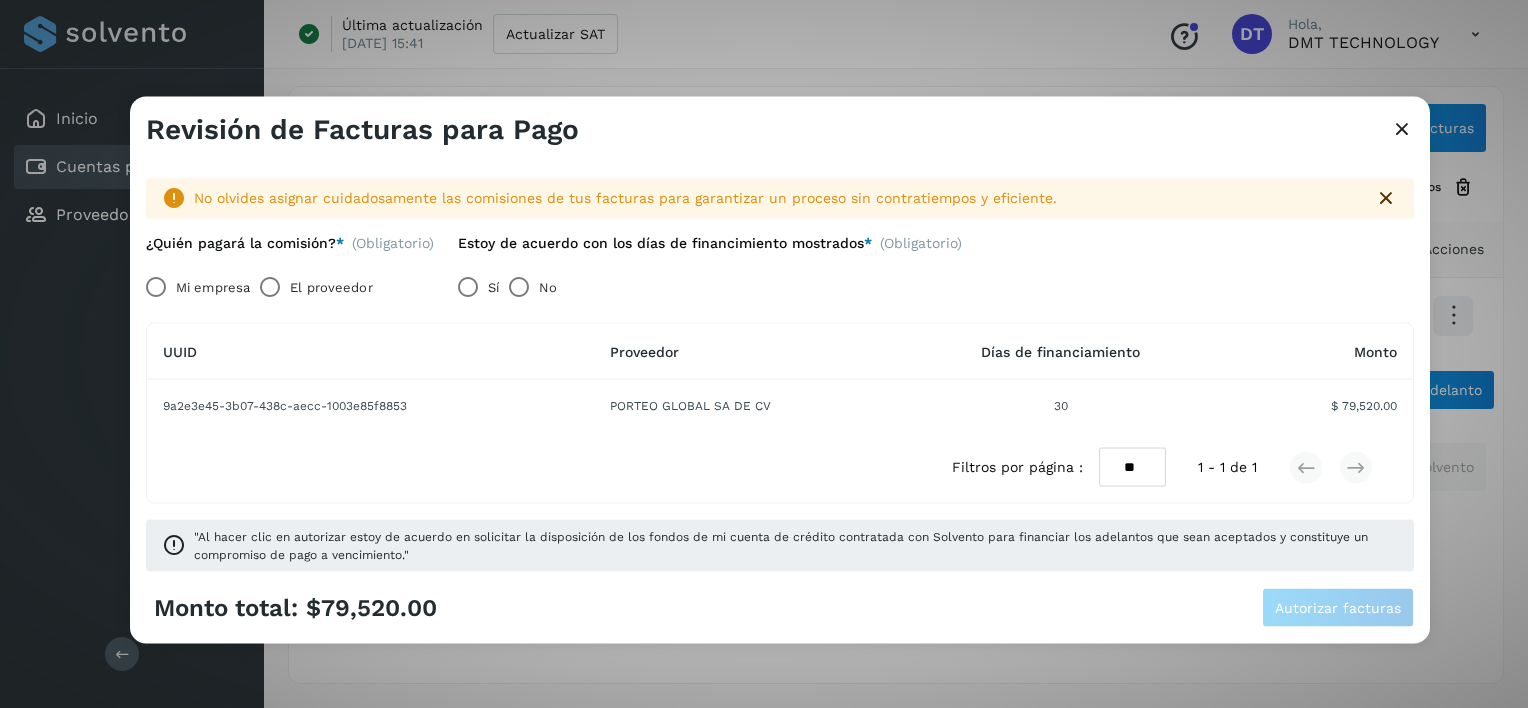 drag, startPoint x: 321, startPoint y: 269, endPoint x: 331, endPoint y: 276, distance: 12.206555 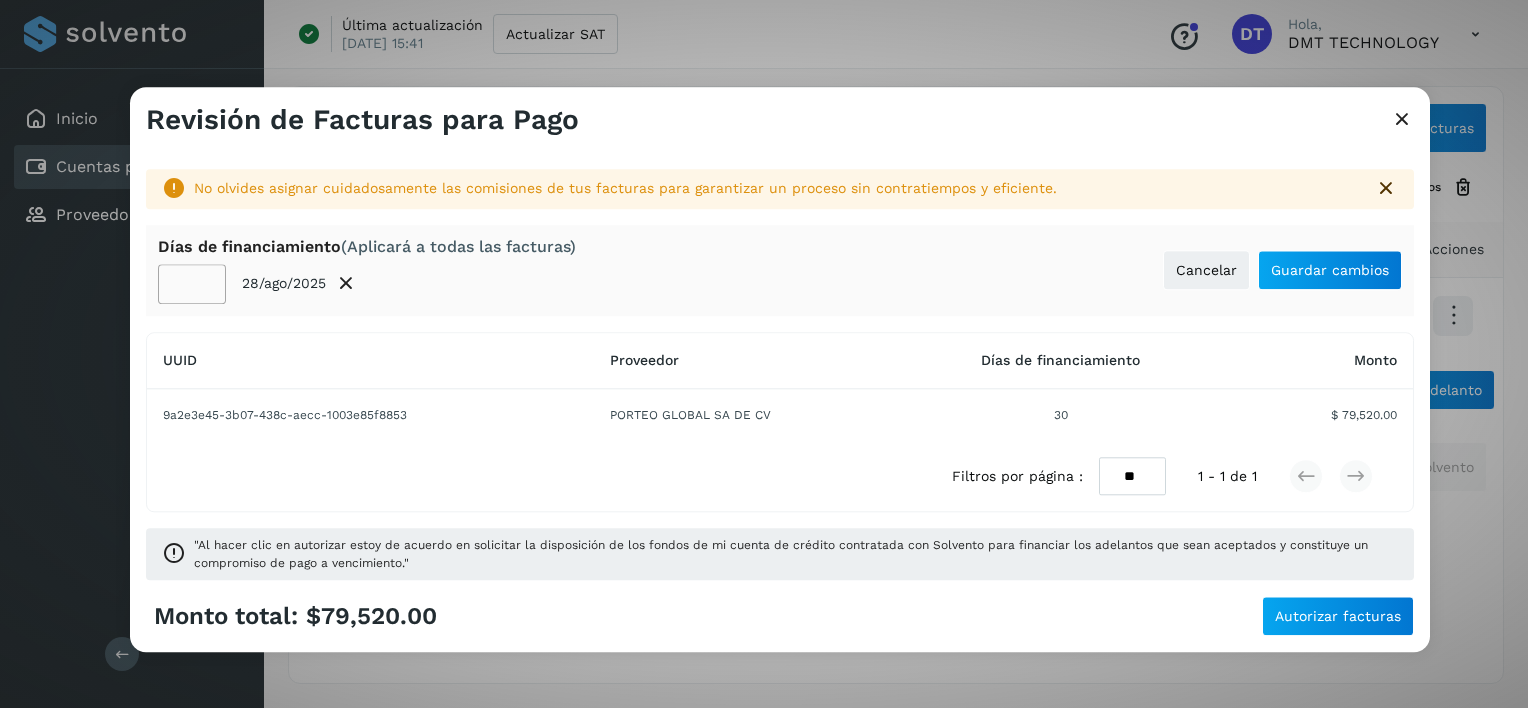 click on "**" 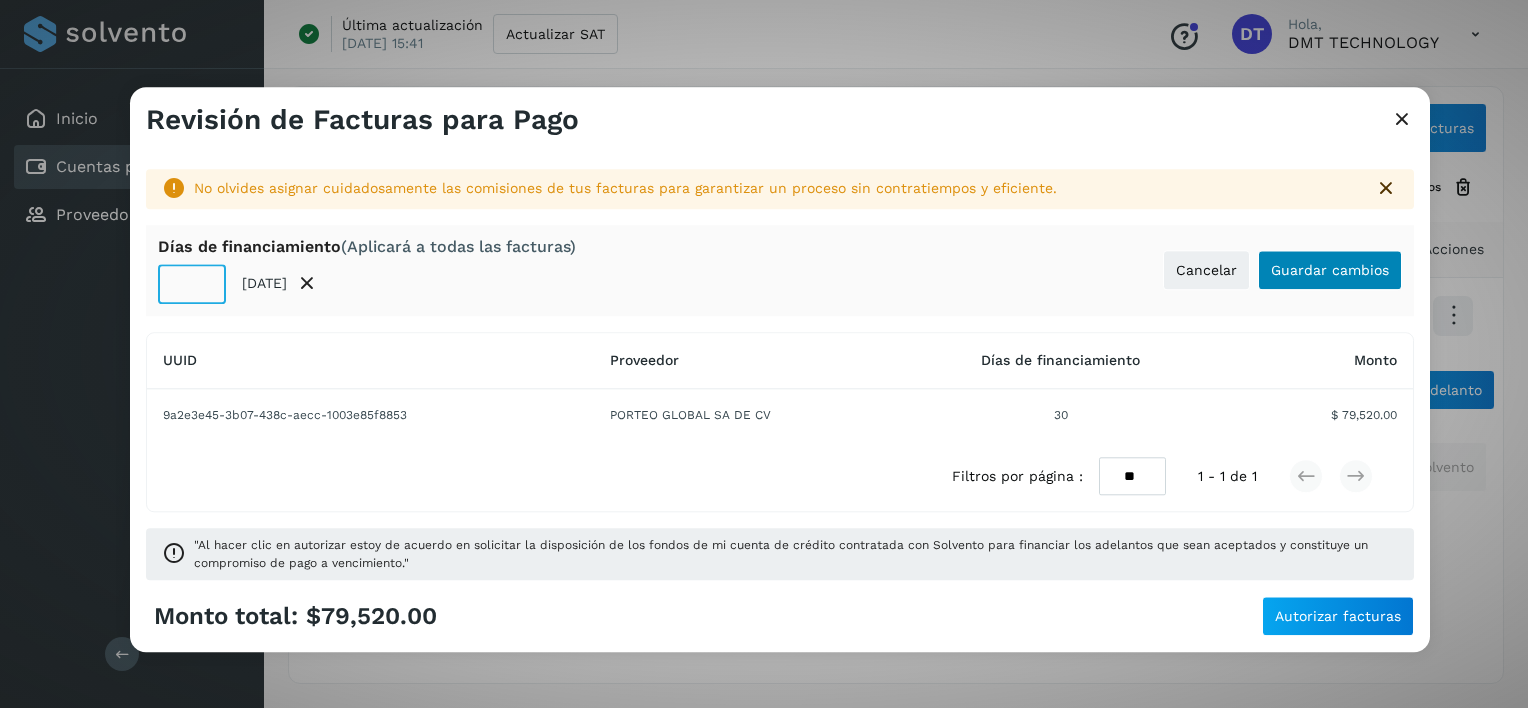 type on "**" 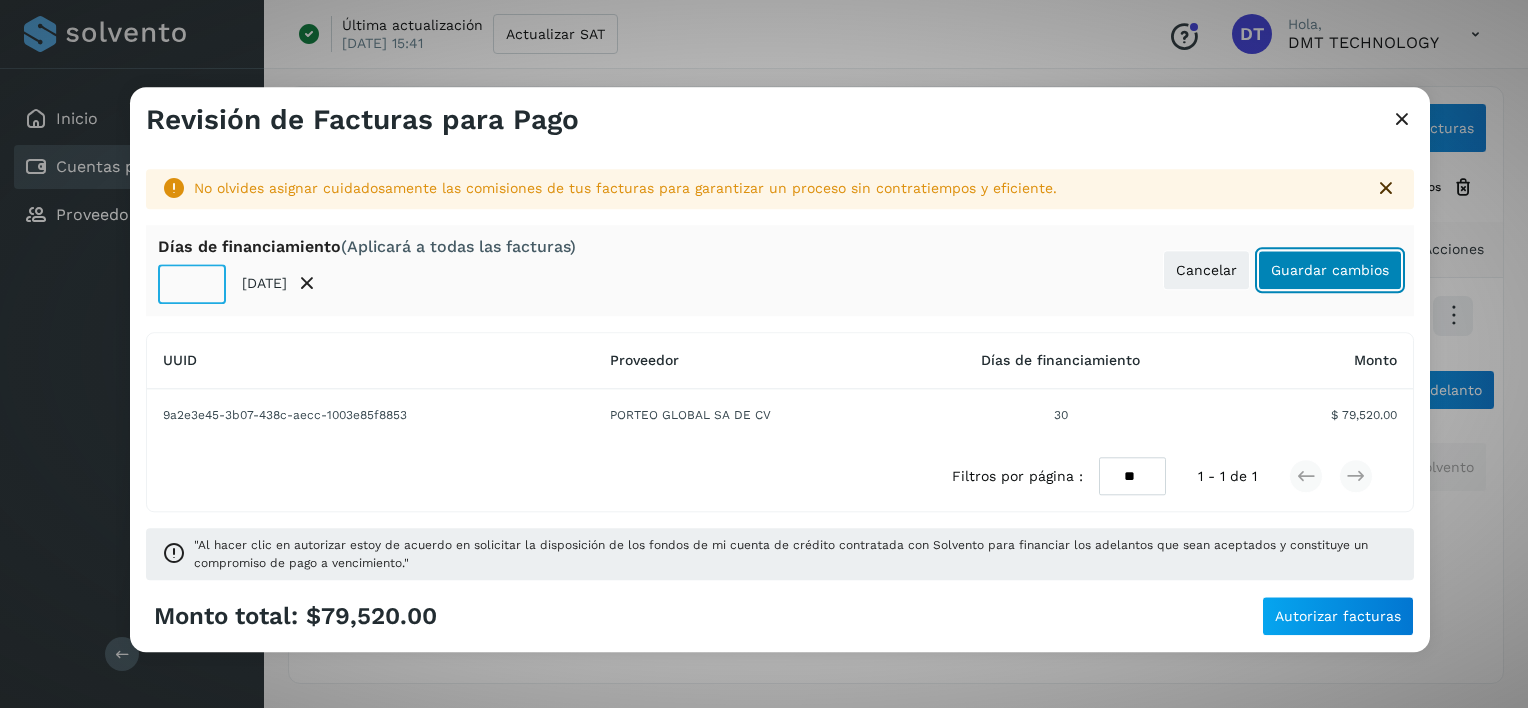 click on "Guardar cambios" at bounding box center [1330, 270] 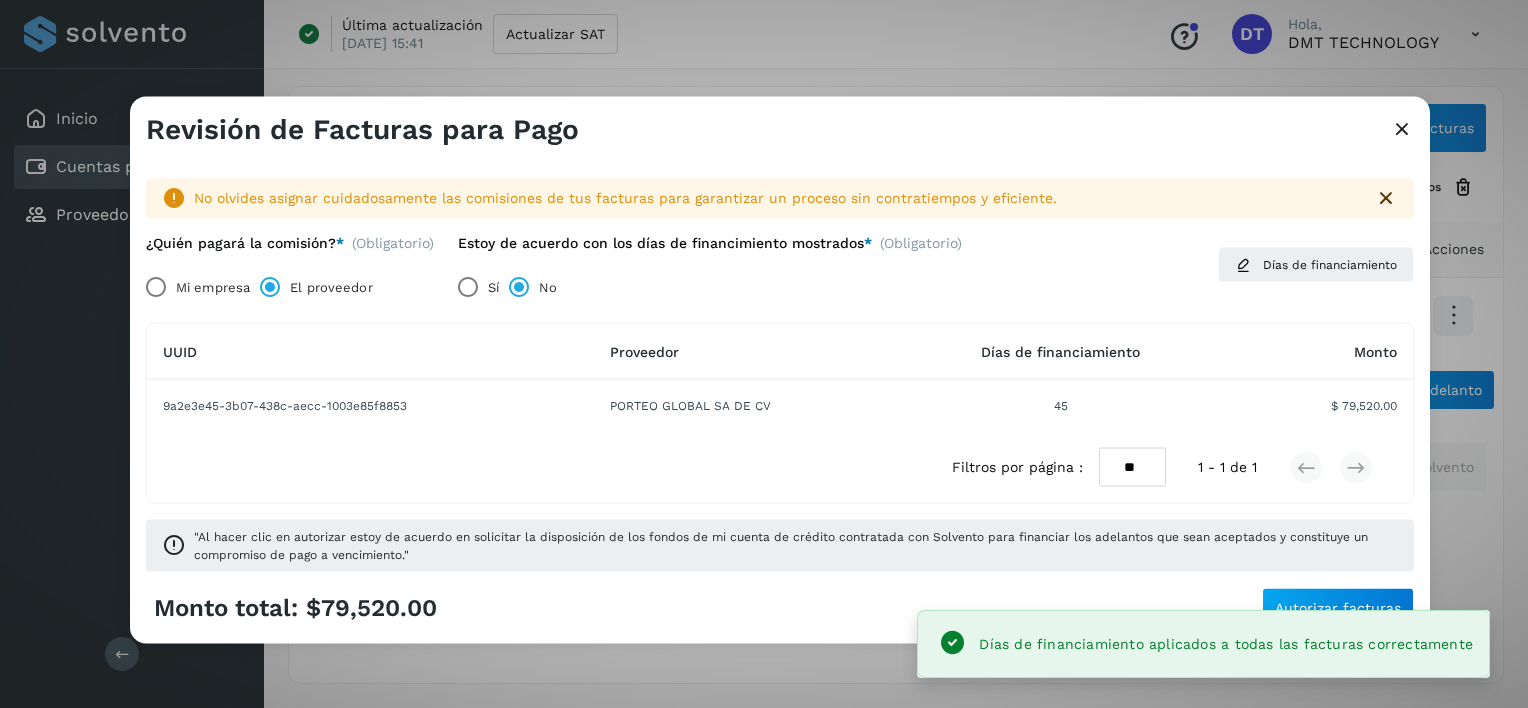 click on "Días de financiamiento aplicados a todas las facturas correctamente" 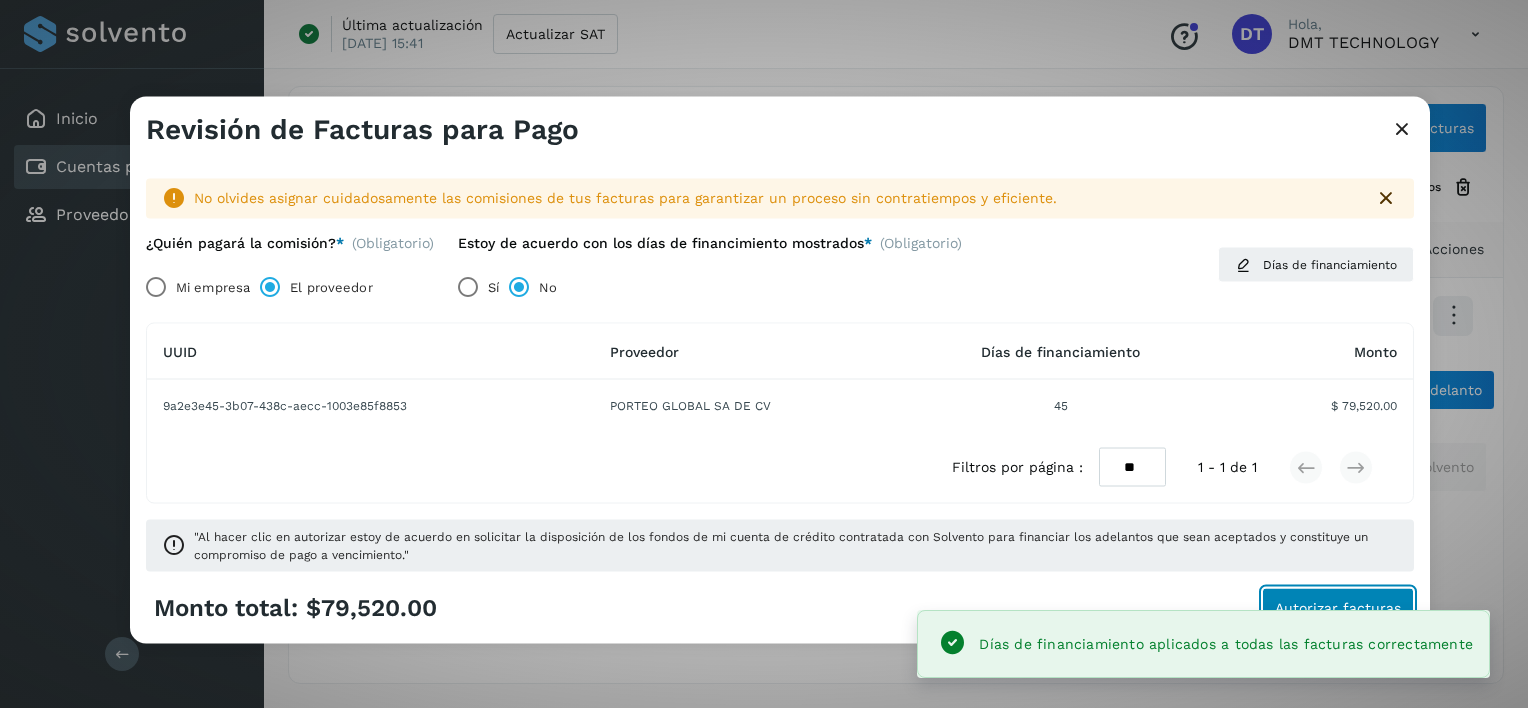 click on "Autorizar facturas" 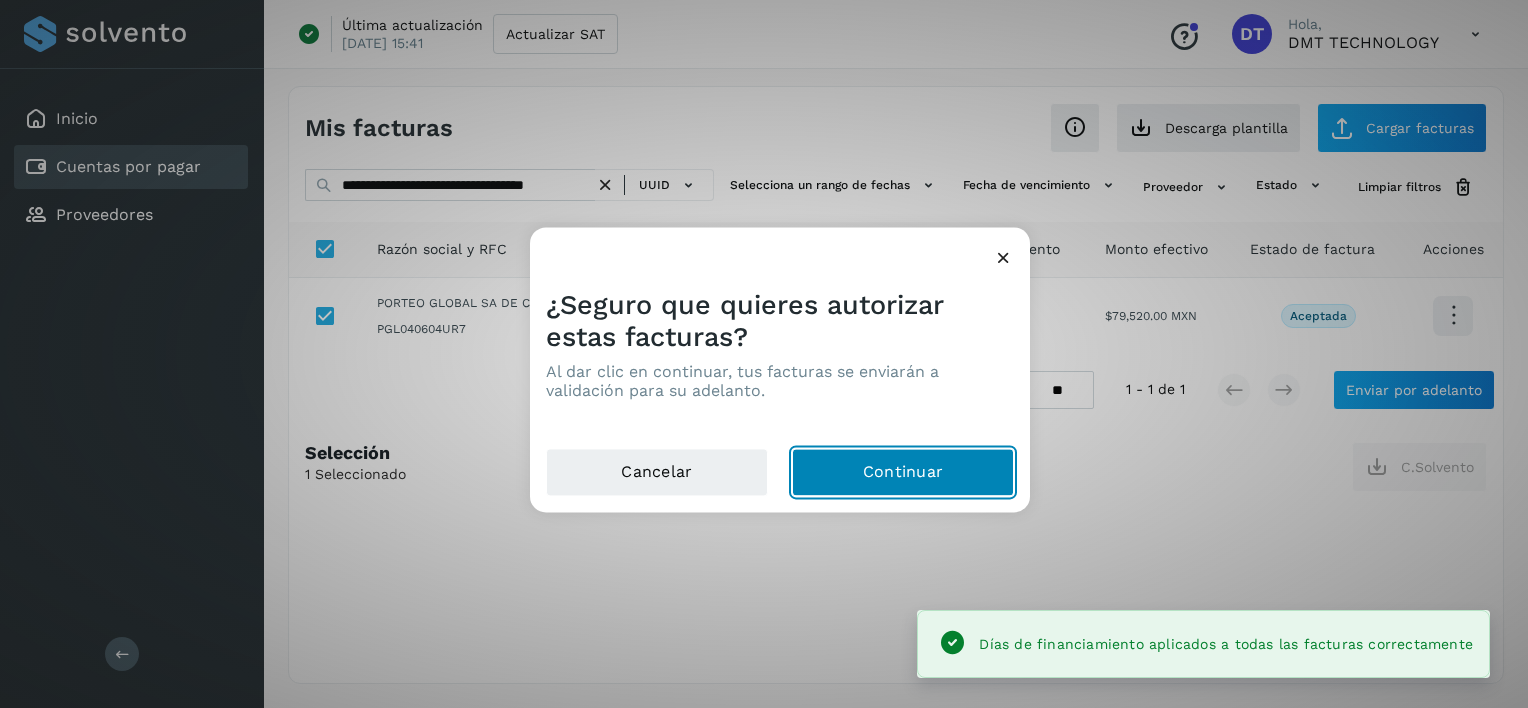 click on "Continuar" 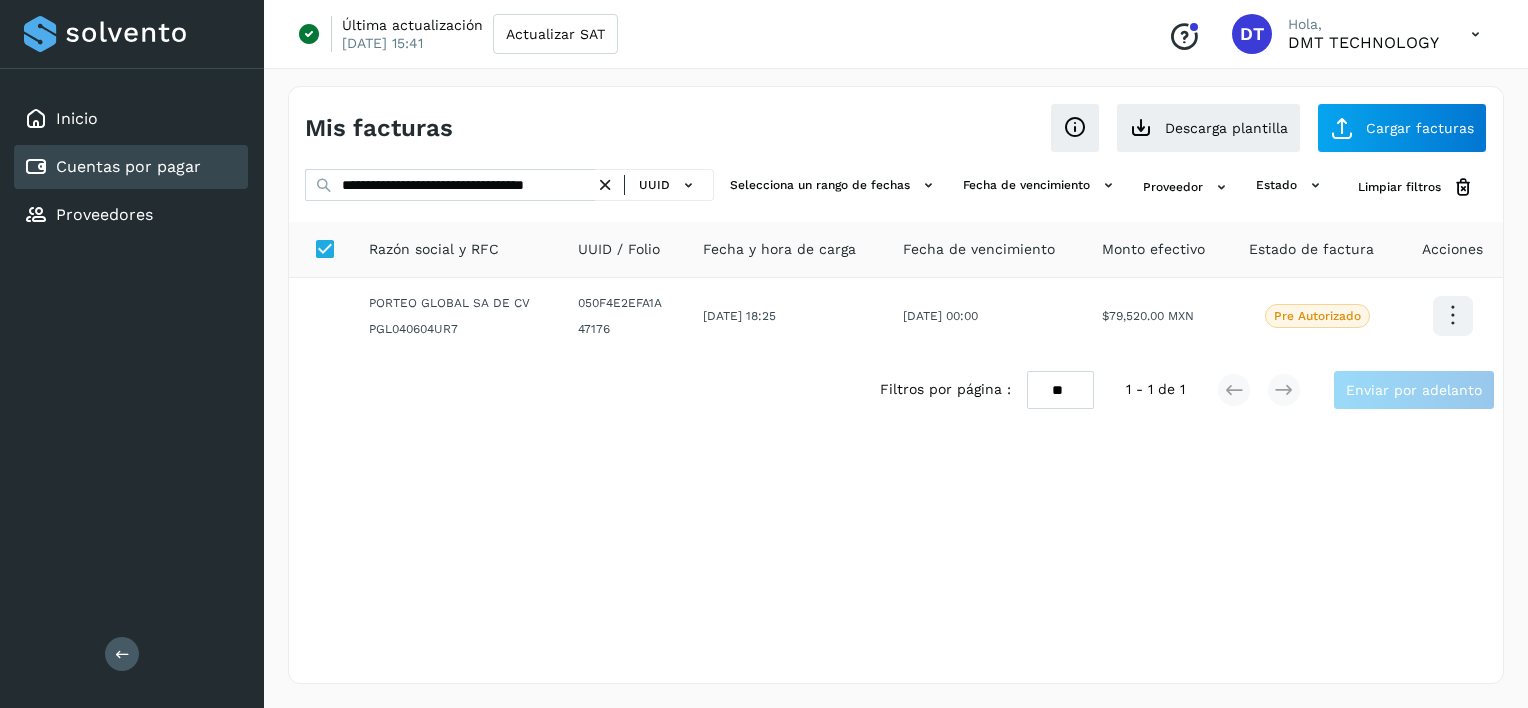 click at bounding box center (605, 185) 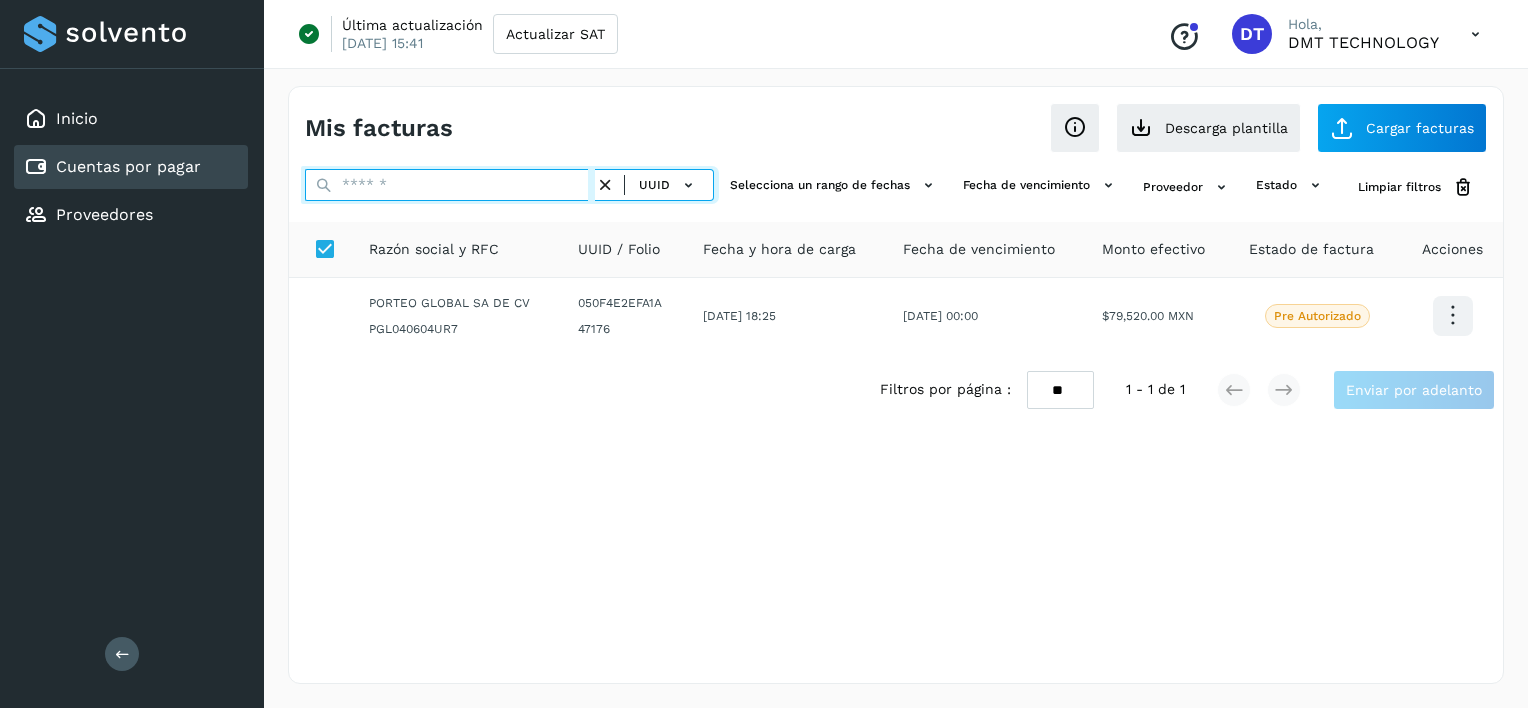click at bounding box center [450, 185] 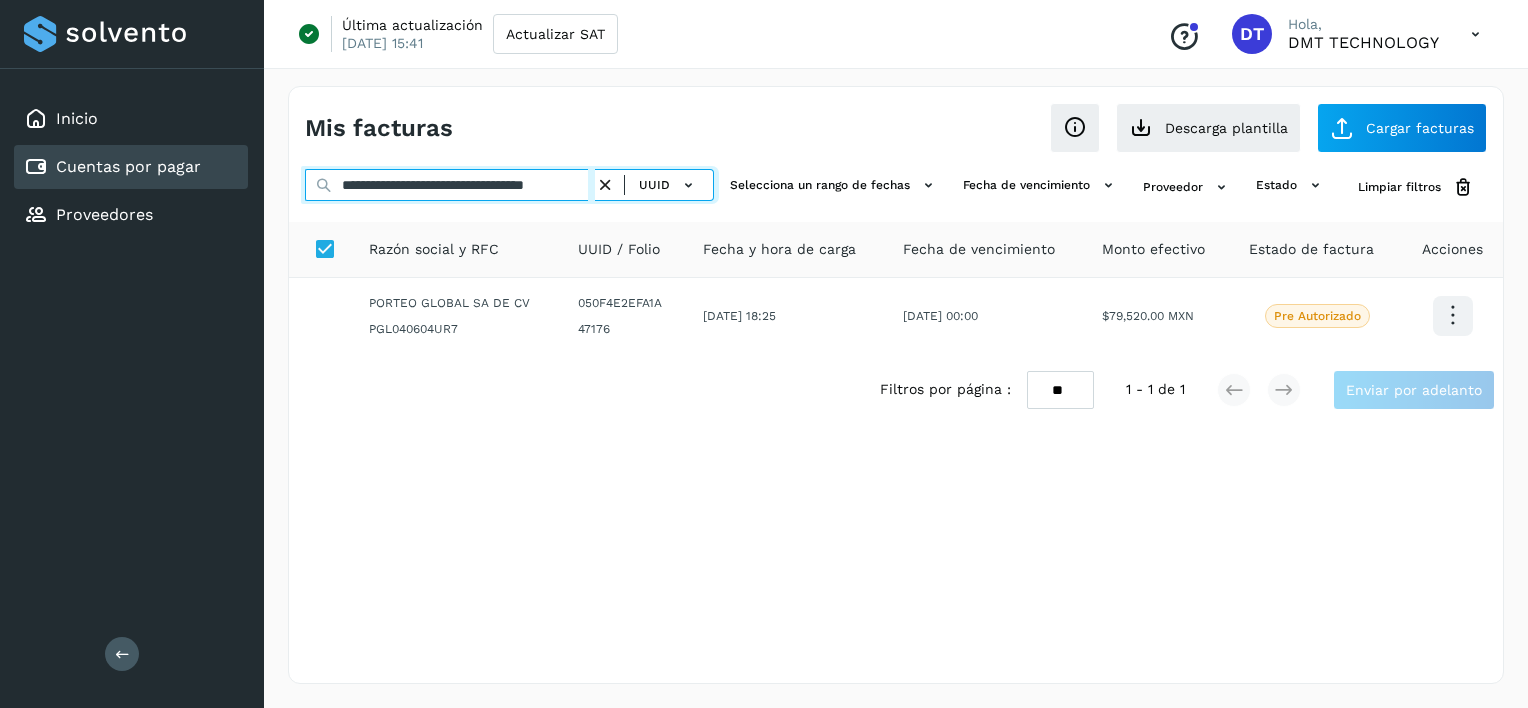 scroll, scrollTop: 0, scrollLeft: 54, axis: horizontal 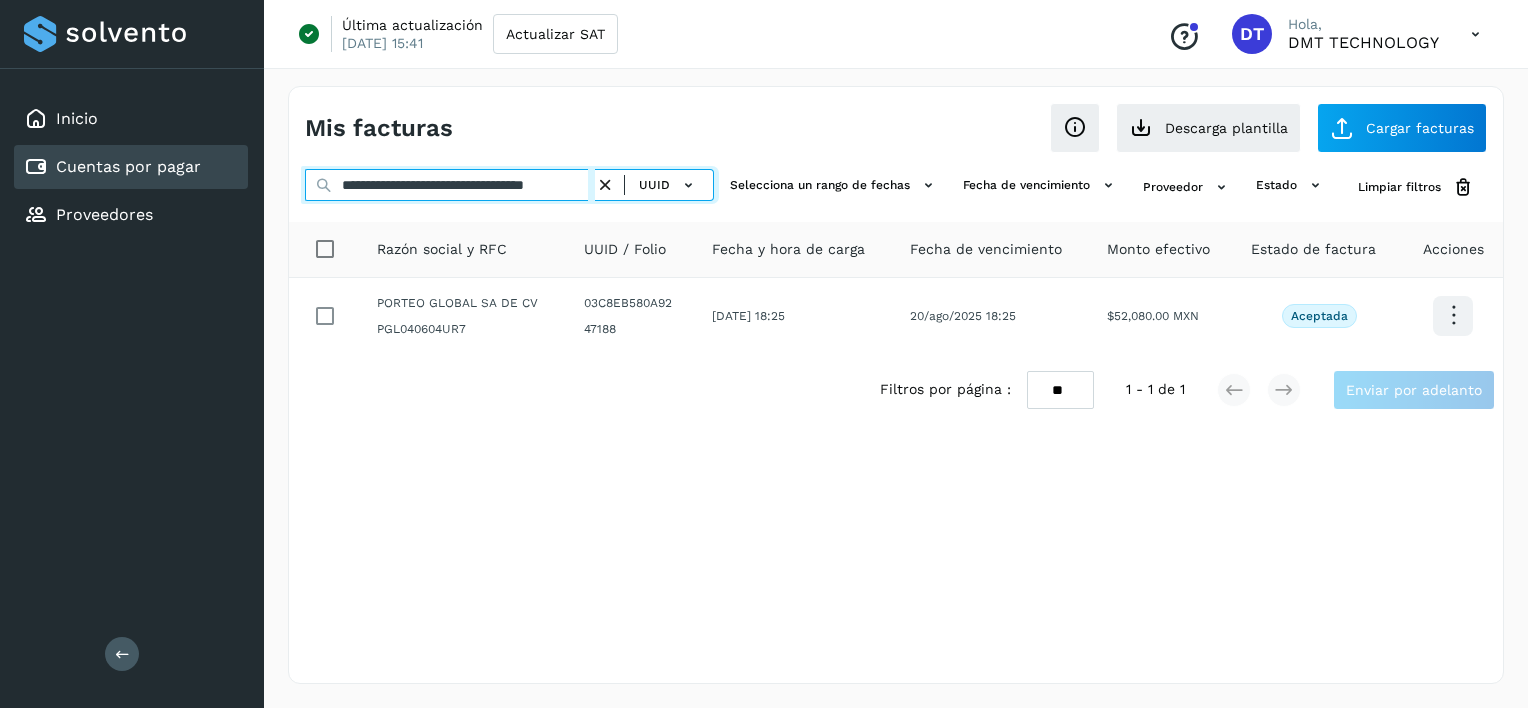 type on "**********" 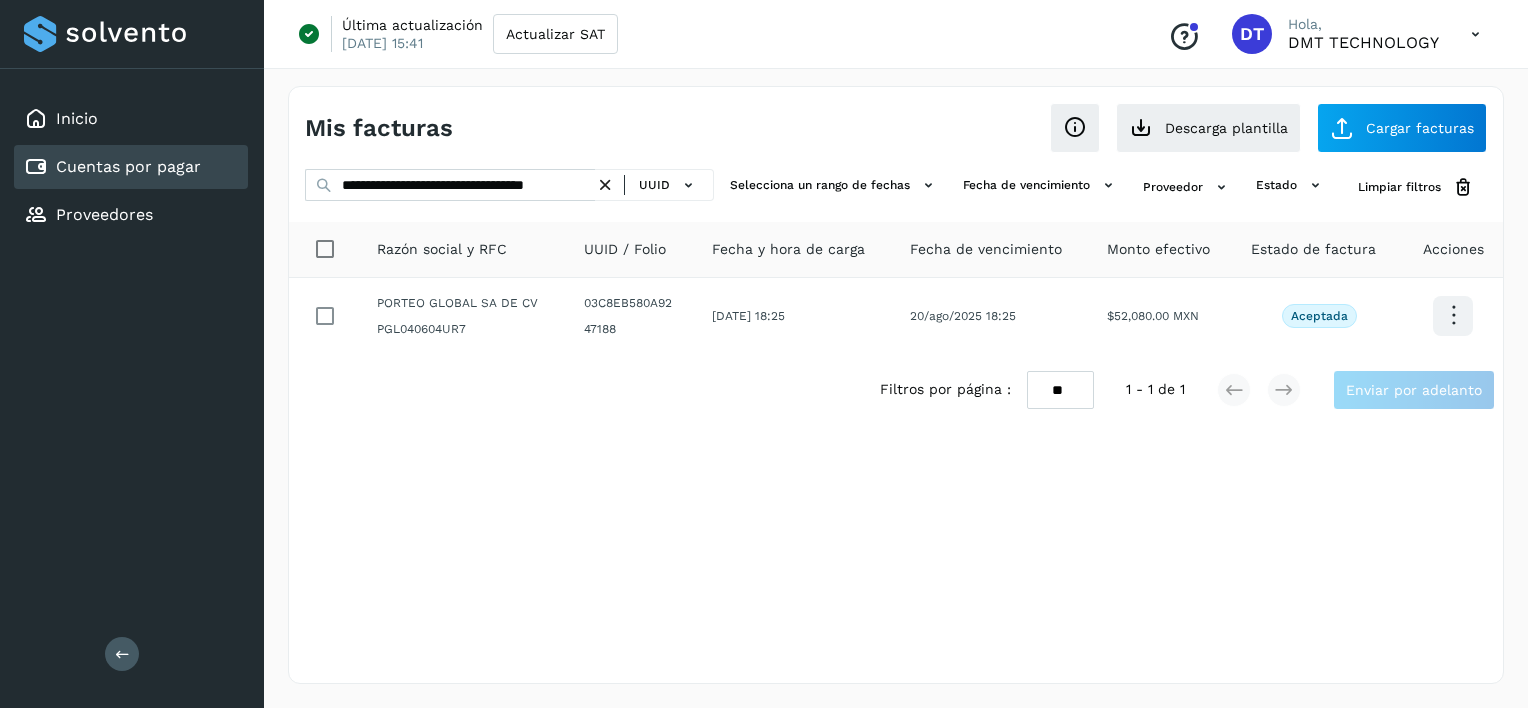scroll, scrollTop: 0, scrollLeft: 0, axis: both 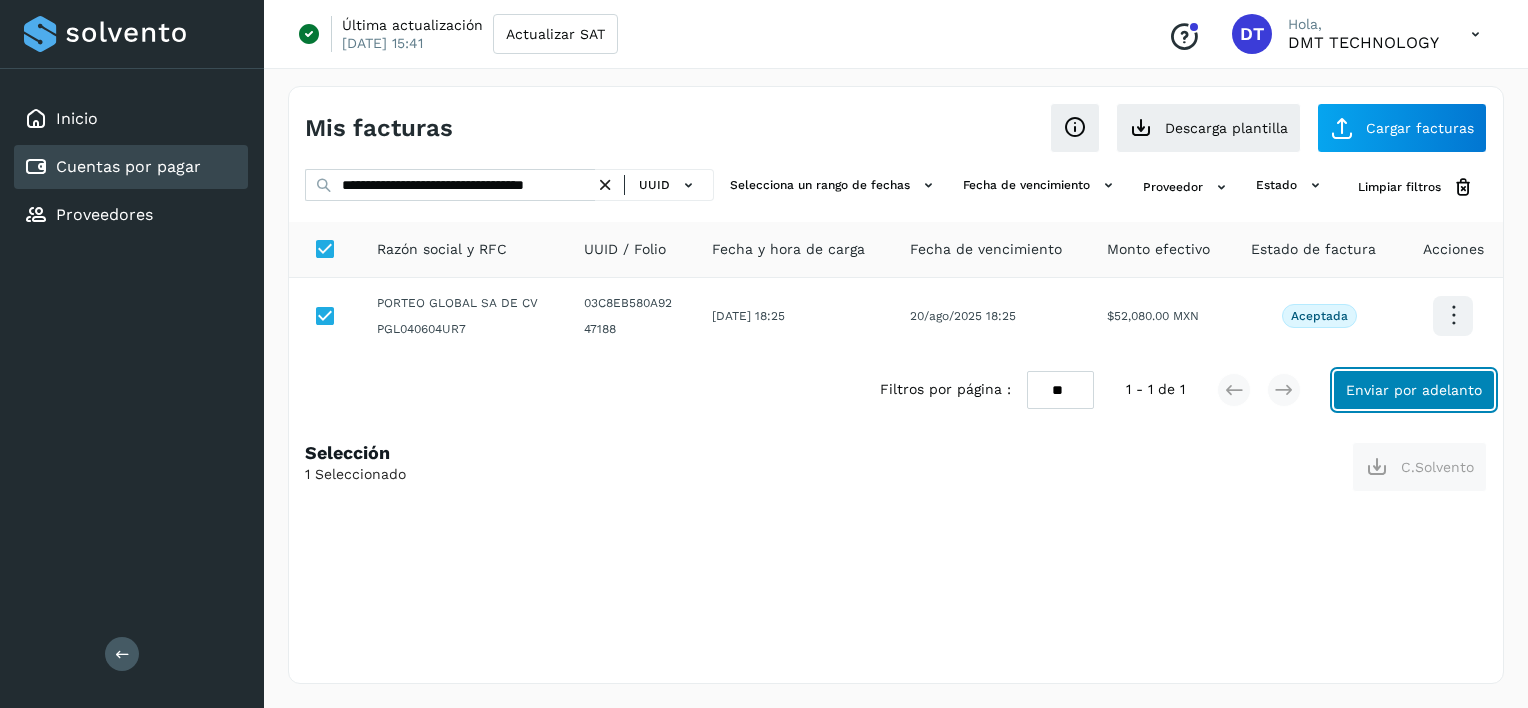 click on "Enviar por adelanto" 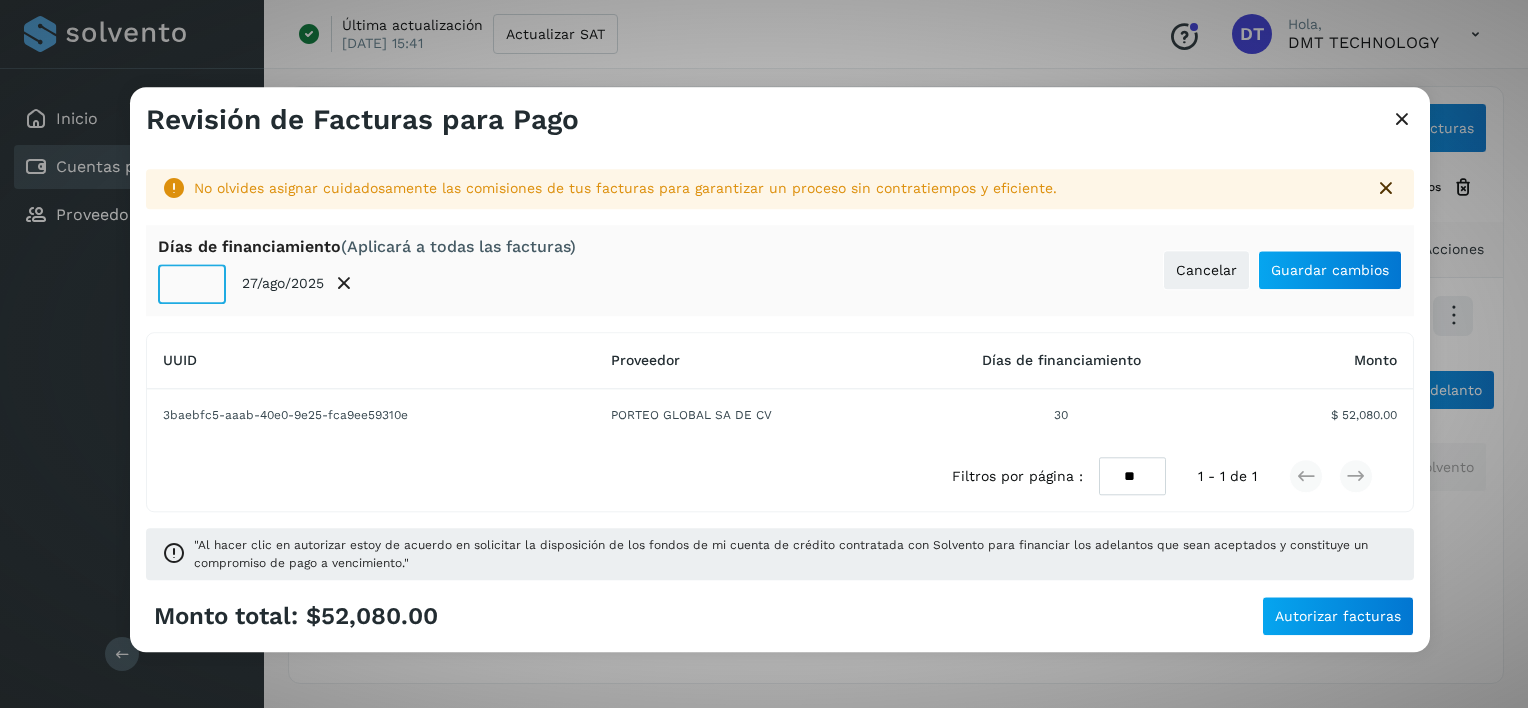 click on "**" 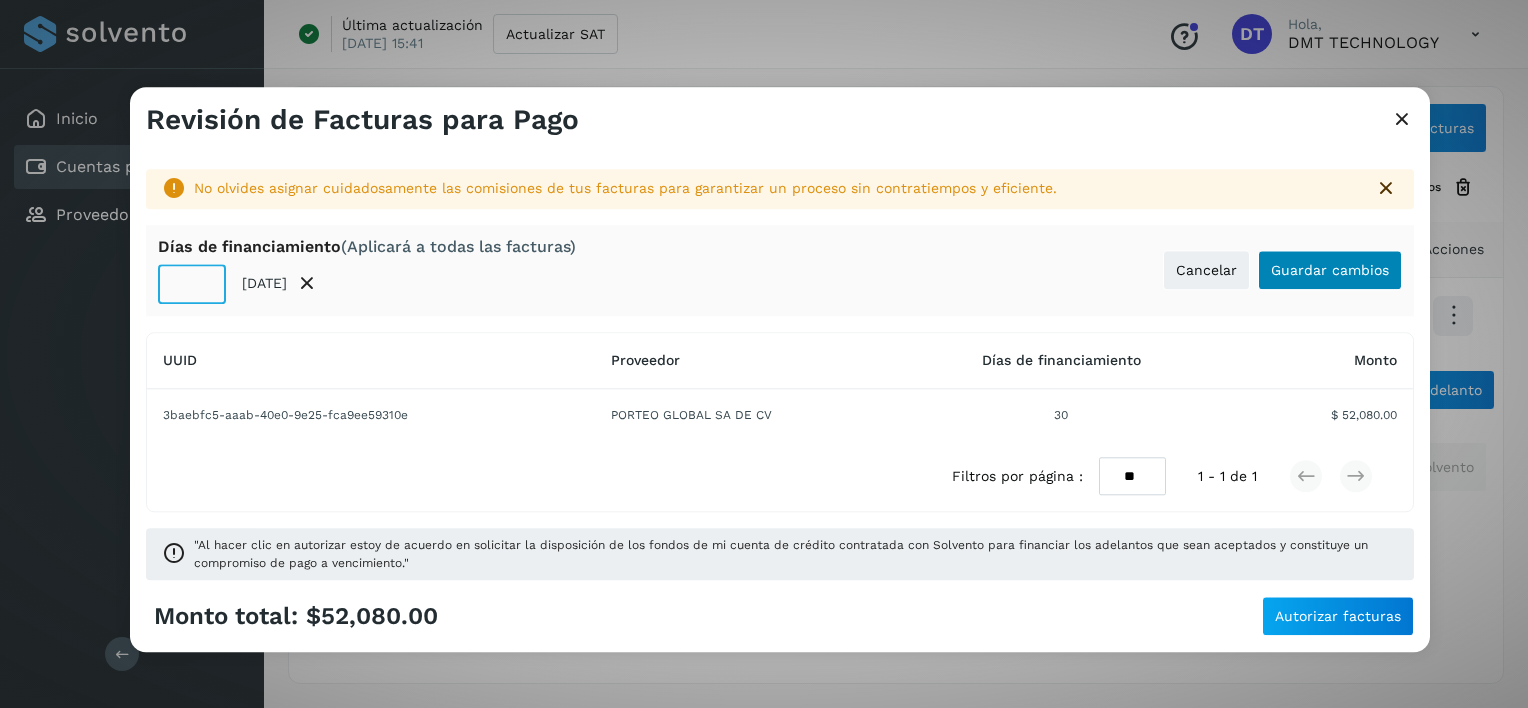 type on "**" 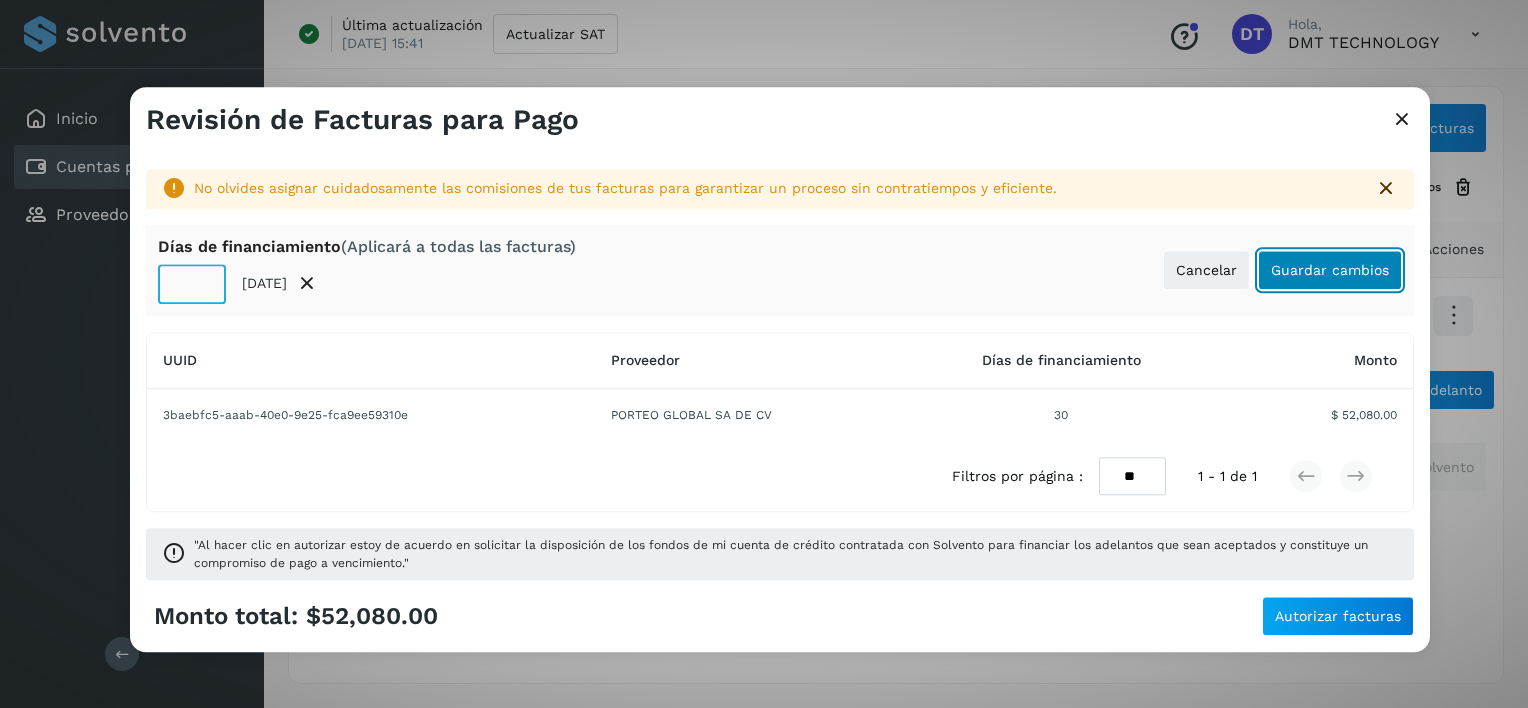 click on "Guardar cambios" at bounding box center [1330, 270] 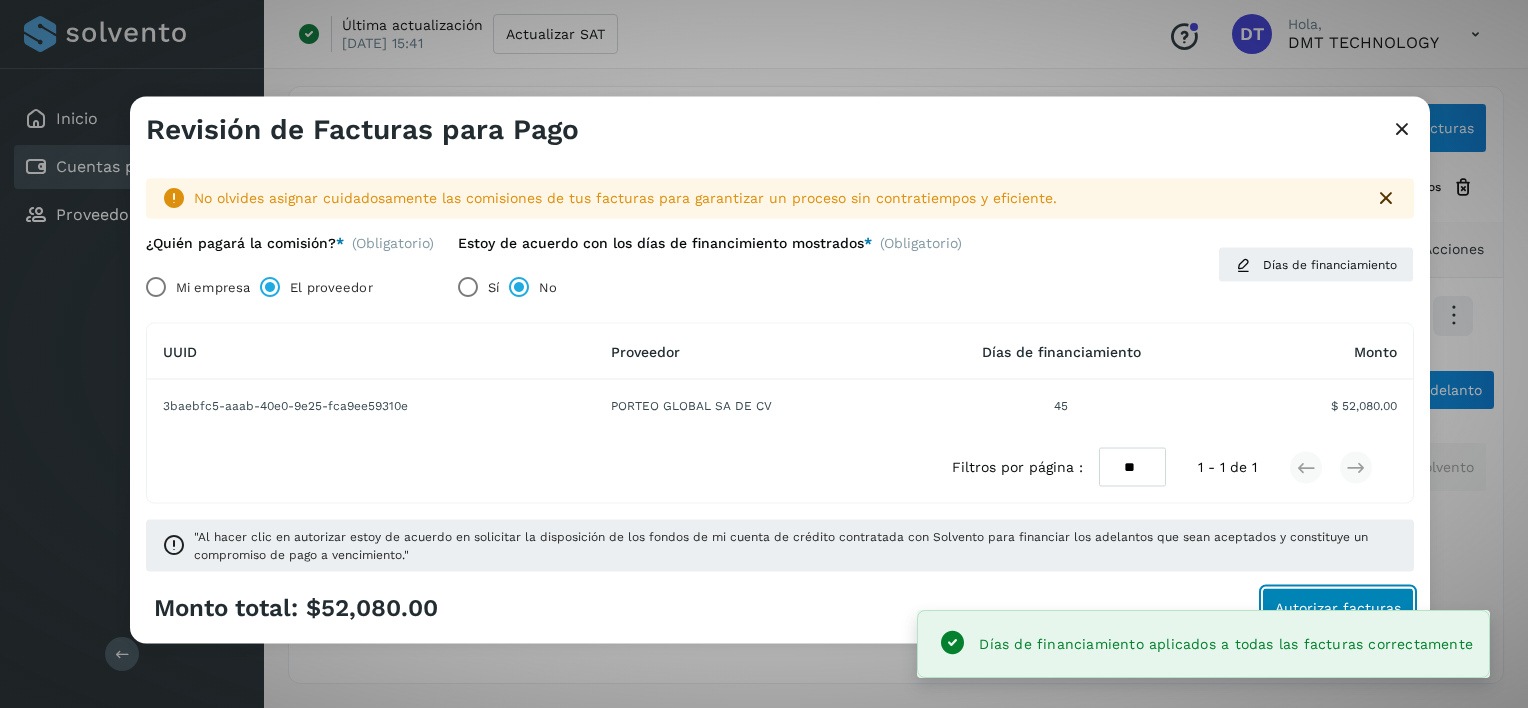click on "Autorizar facturas" at bounding box center (1338, 607) 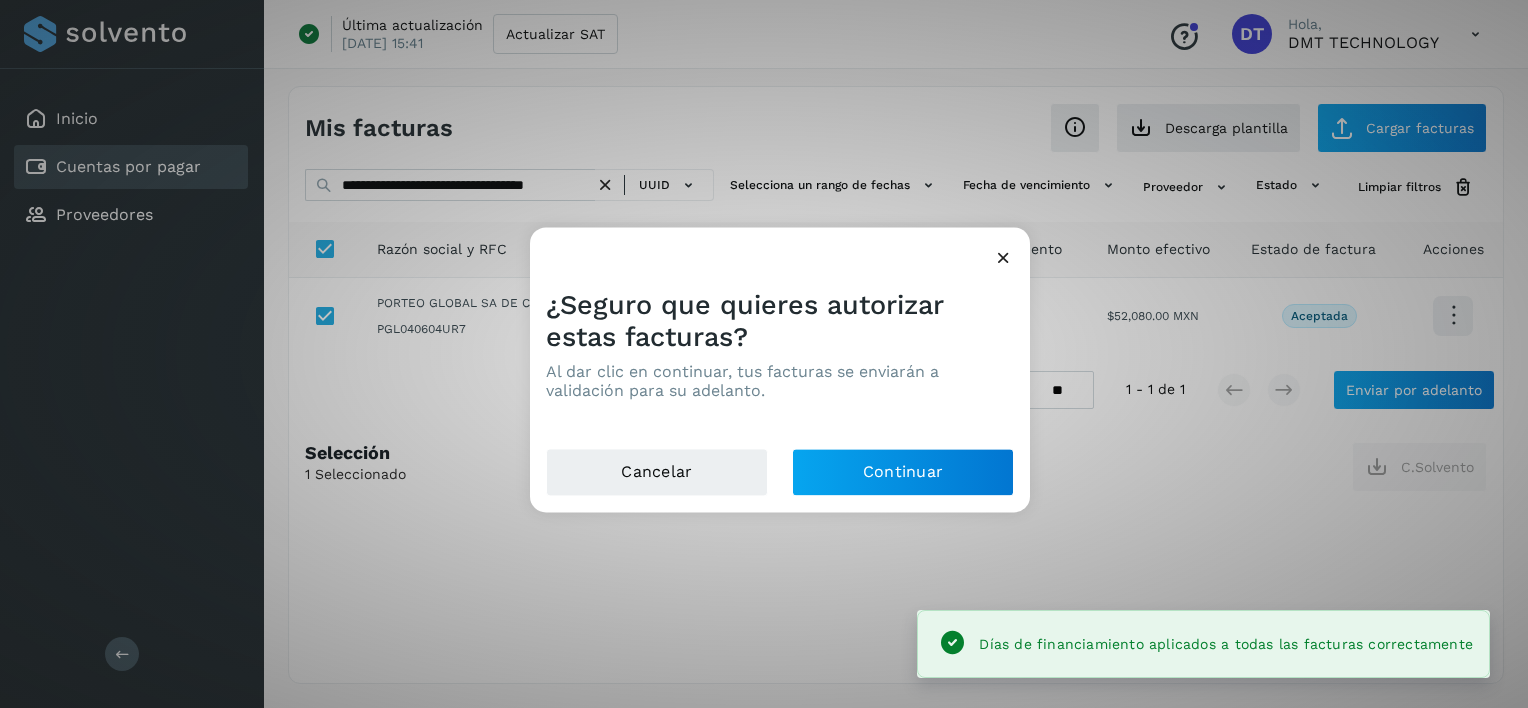 click on "Cancelar Continuar" at bounding box center [780, 481] 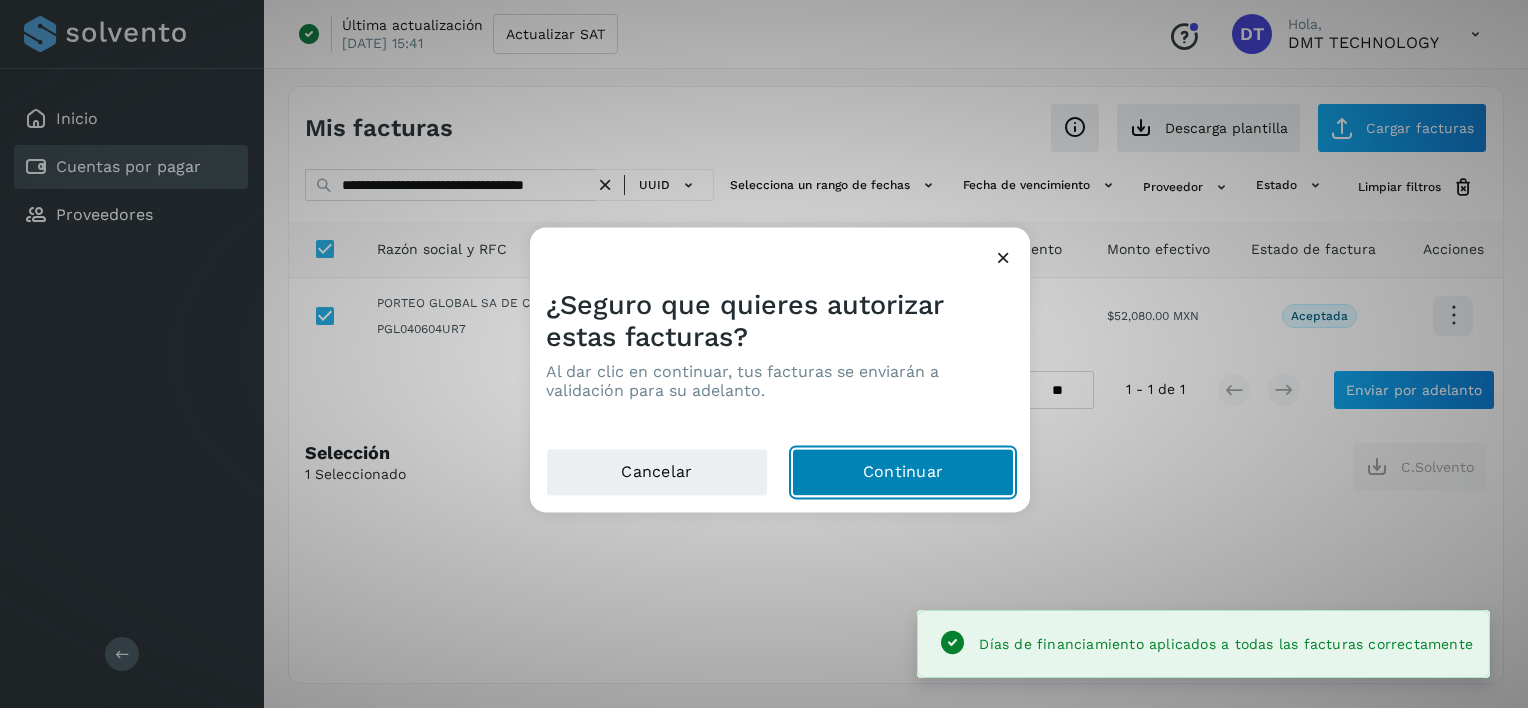 click on "Continuar" 